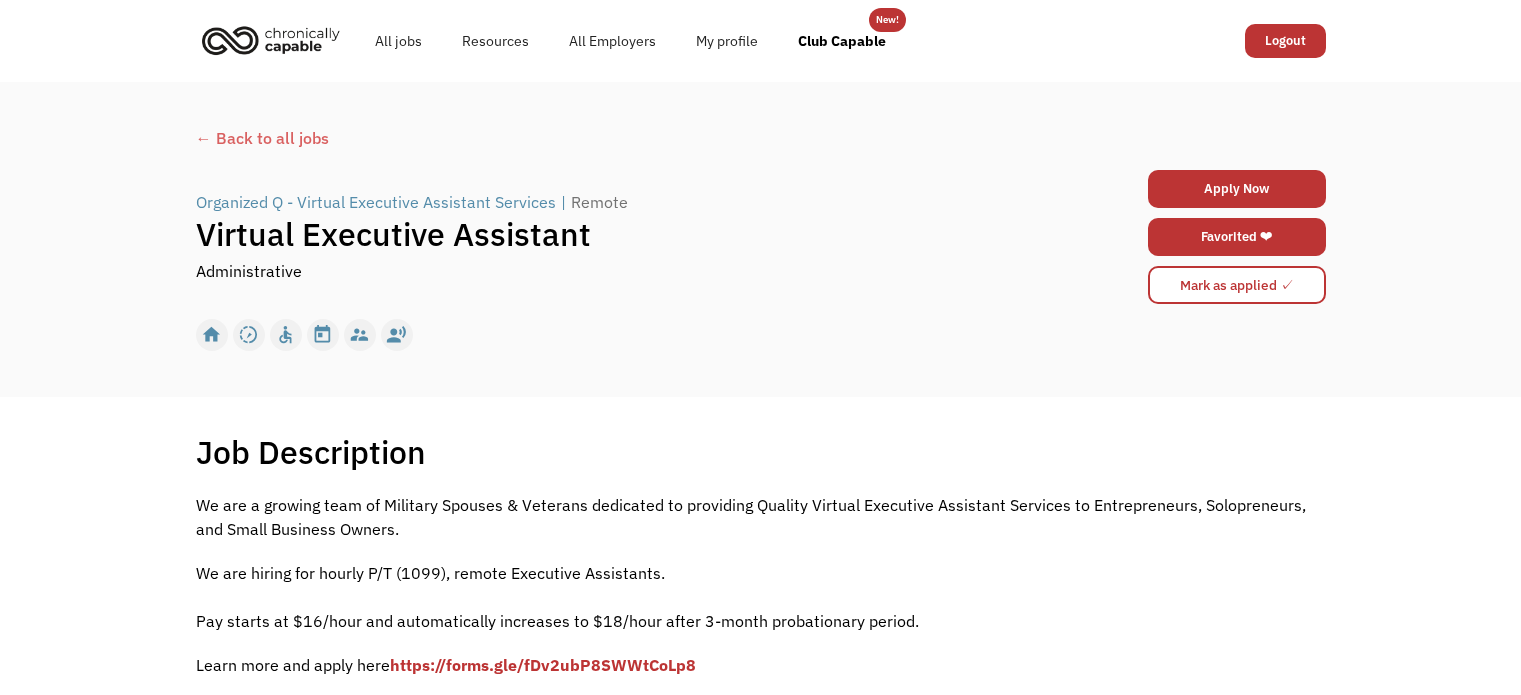 scroll, scrollTop: 140, scrollLeft: 0, axis: vertical 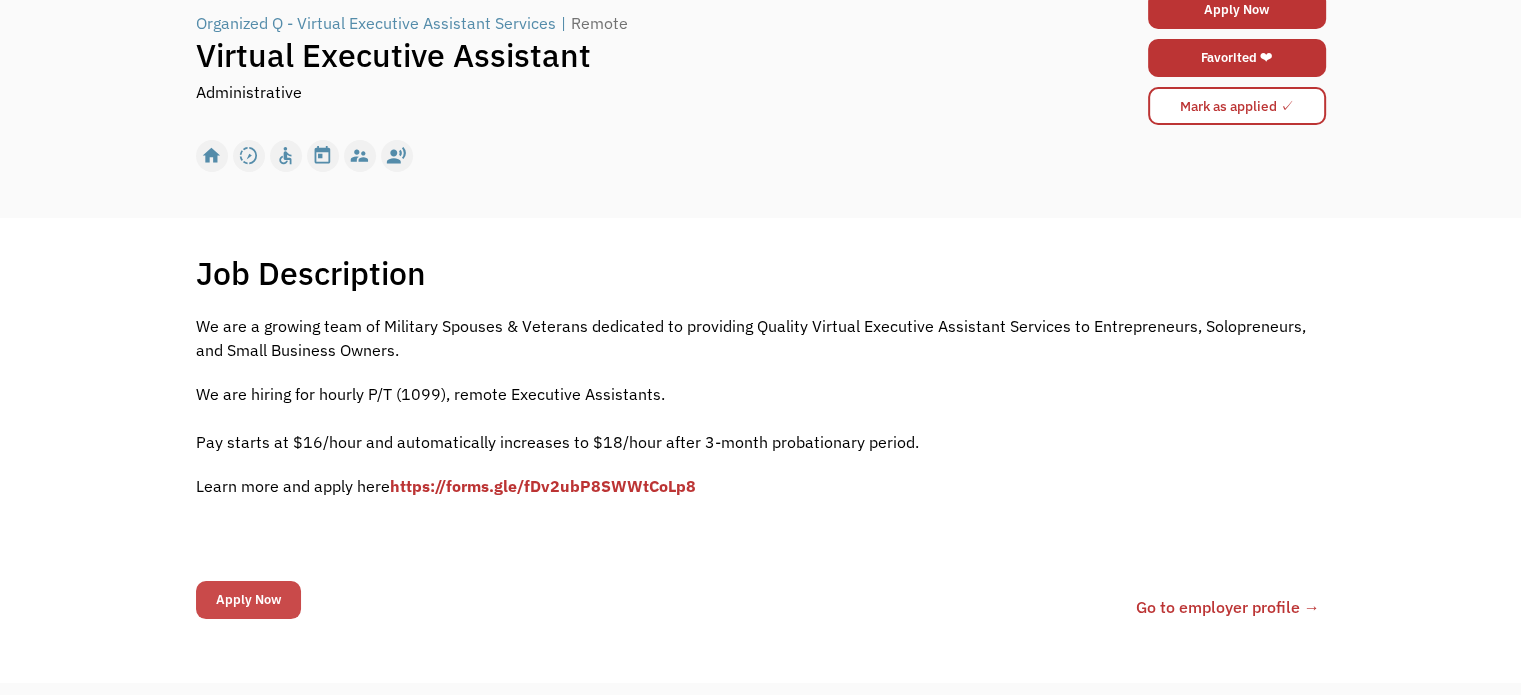 click on "Apply Now" at bounding box center [248, 600] 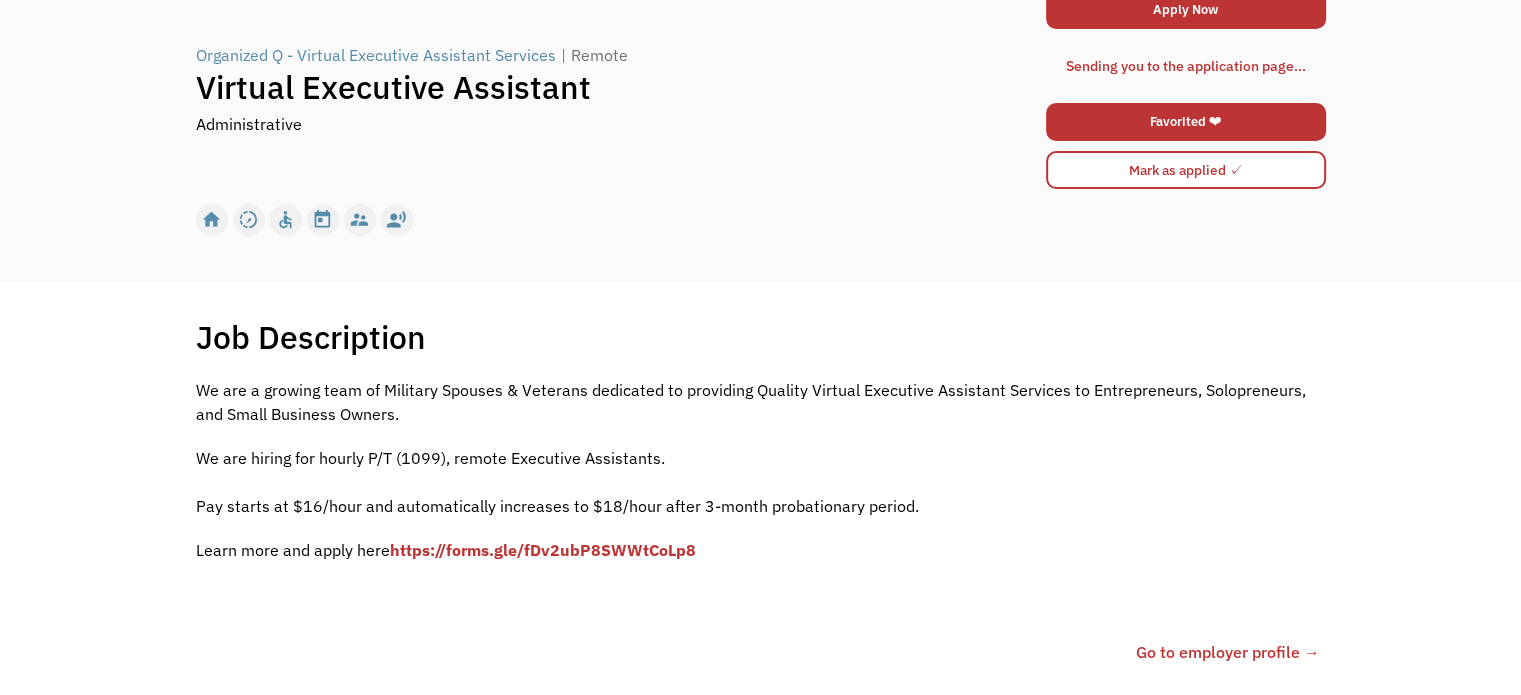 scroll, scrollTop: 211, scrollLeft: 0, axis: vertical 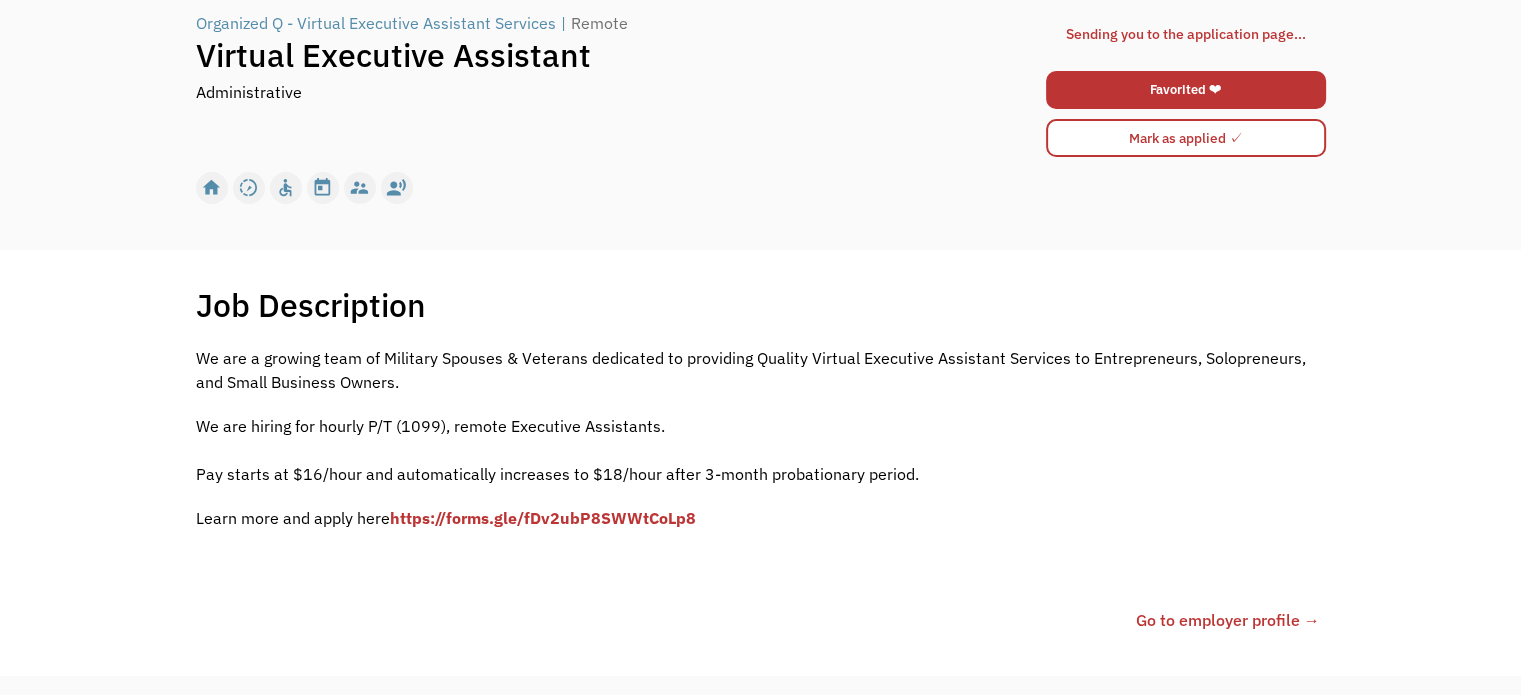 click on "Sending you to the application page..." at bounding box center (1186, 34) 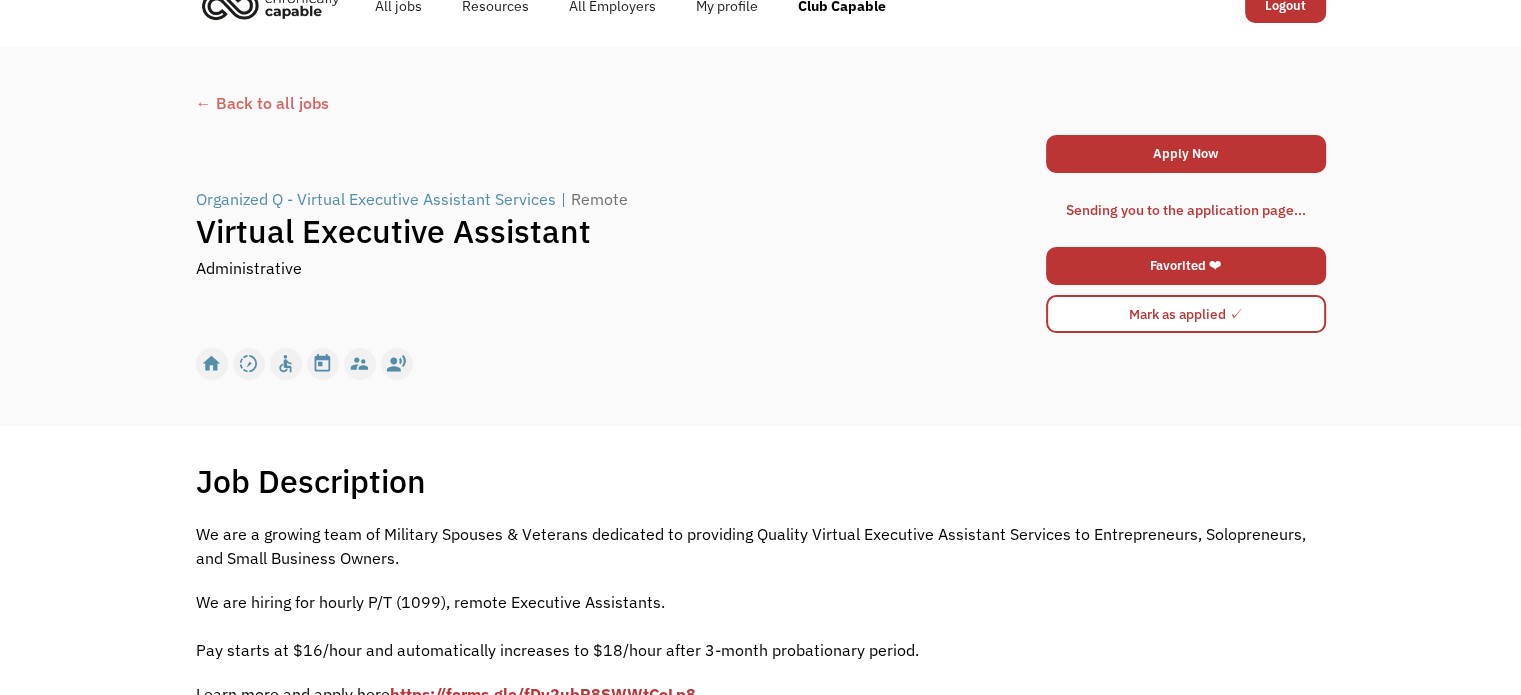 scroll, scrollTop: 0, scrollLeft: 0, axis: both 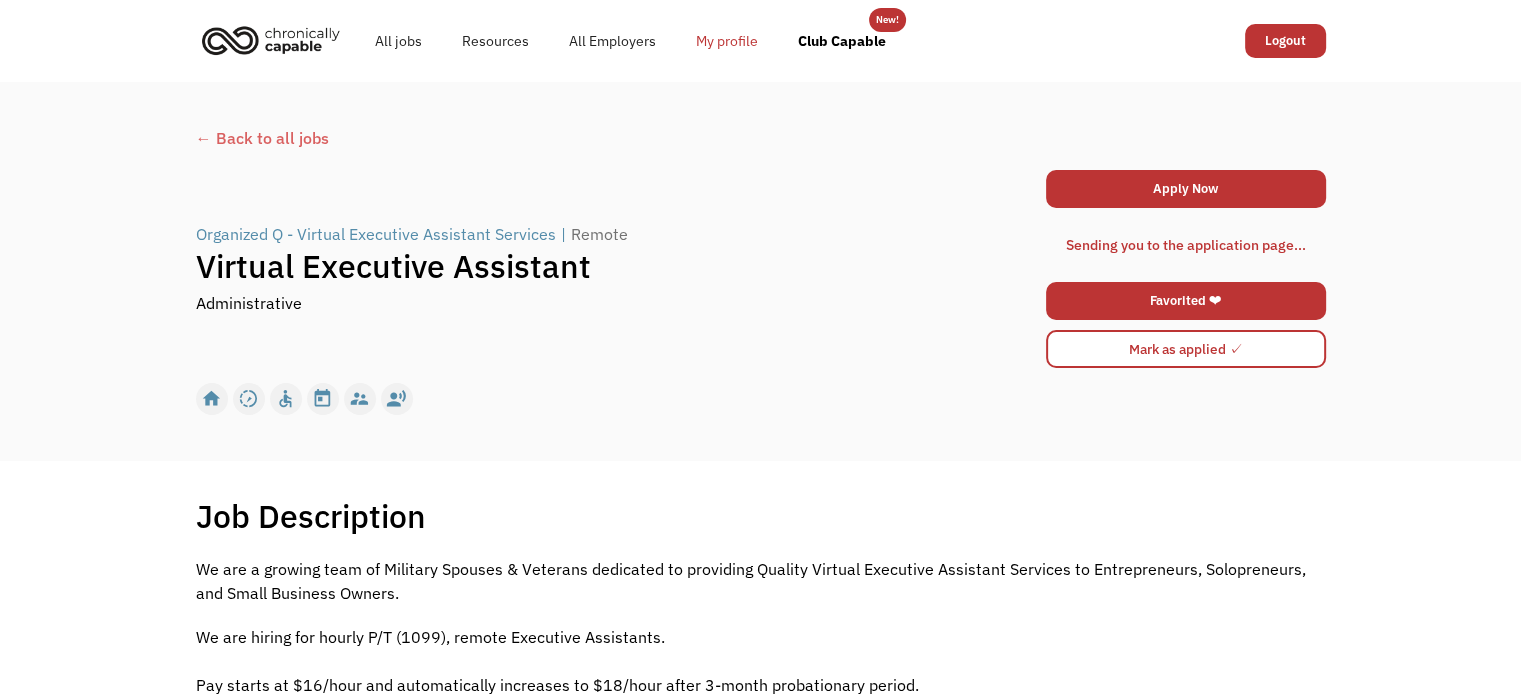 click on "My profile" at bounding box center [727, 41] 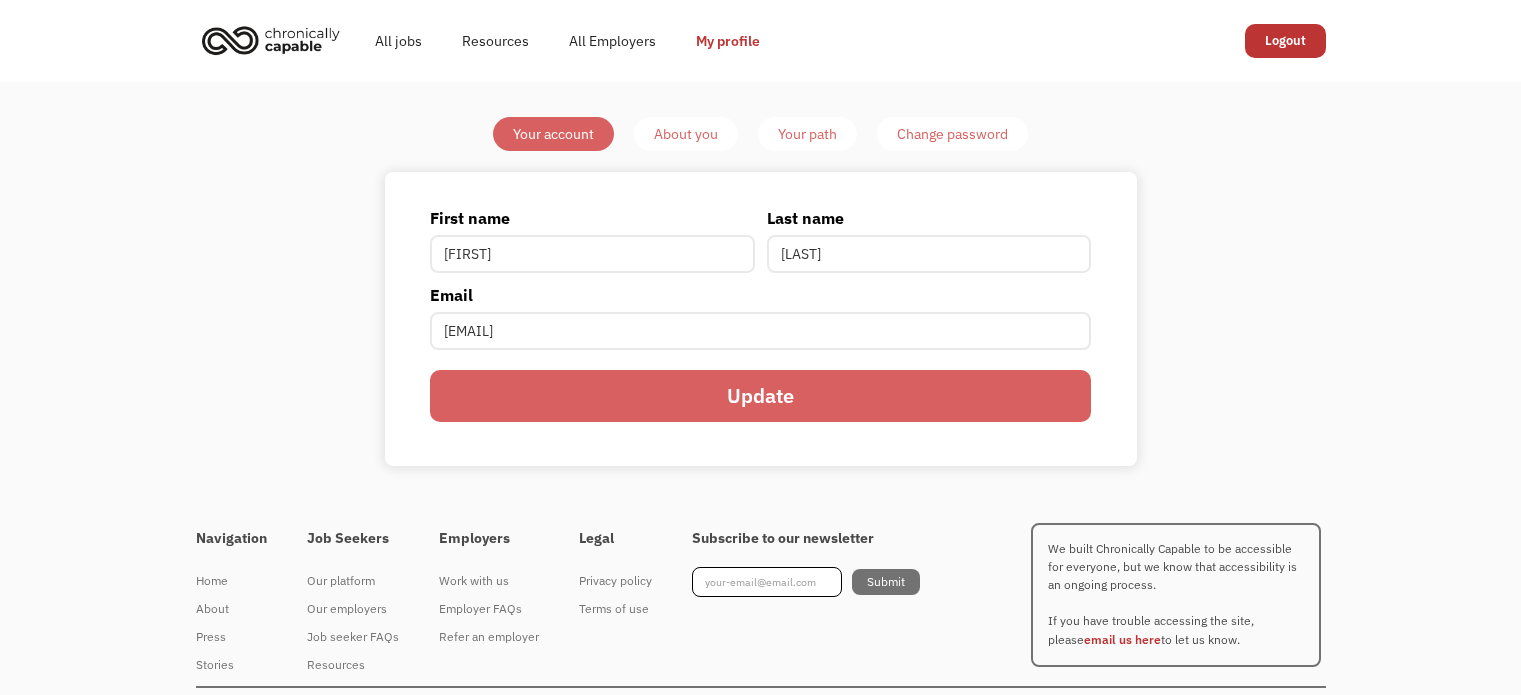 scroll, scrollTop: 0, scrollLeft: 0, axis: both 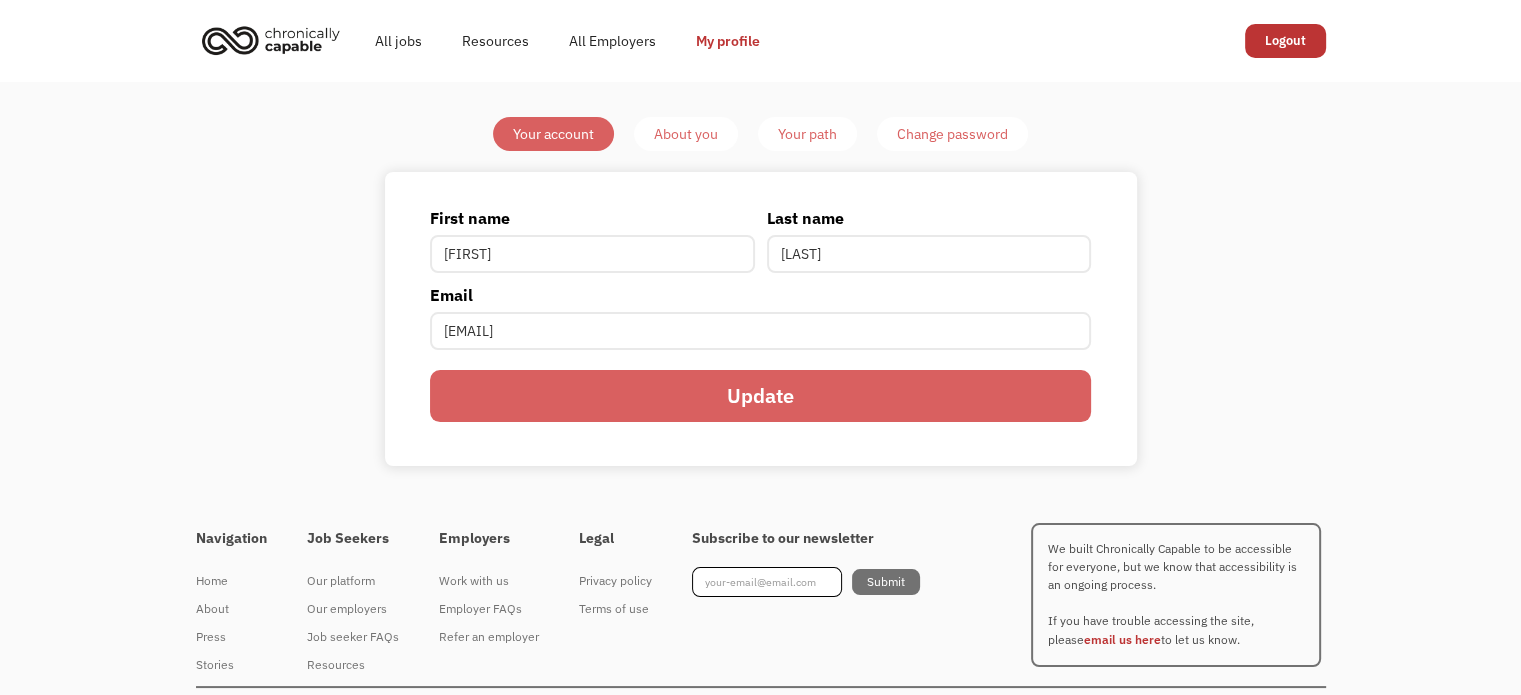 click on "About you" at bounding box center (686, 134) 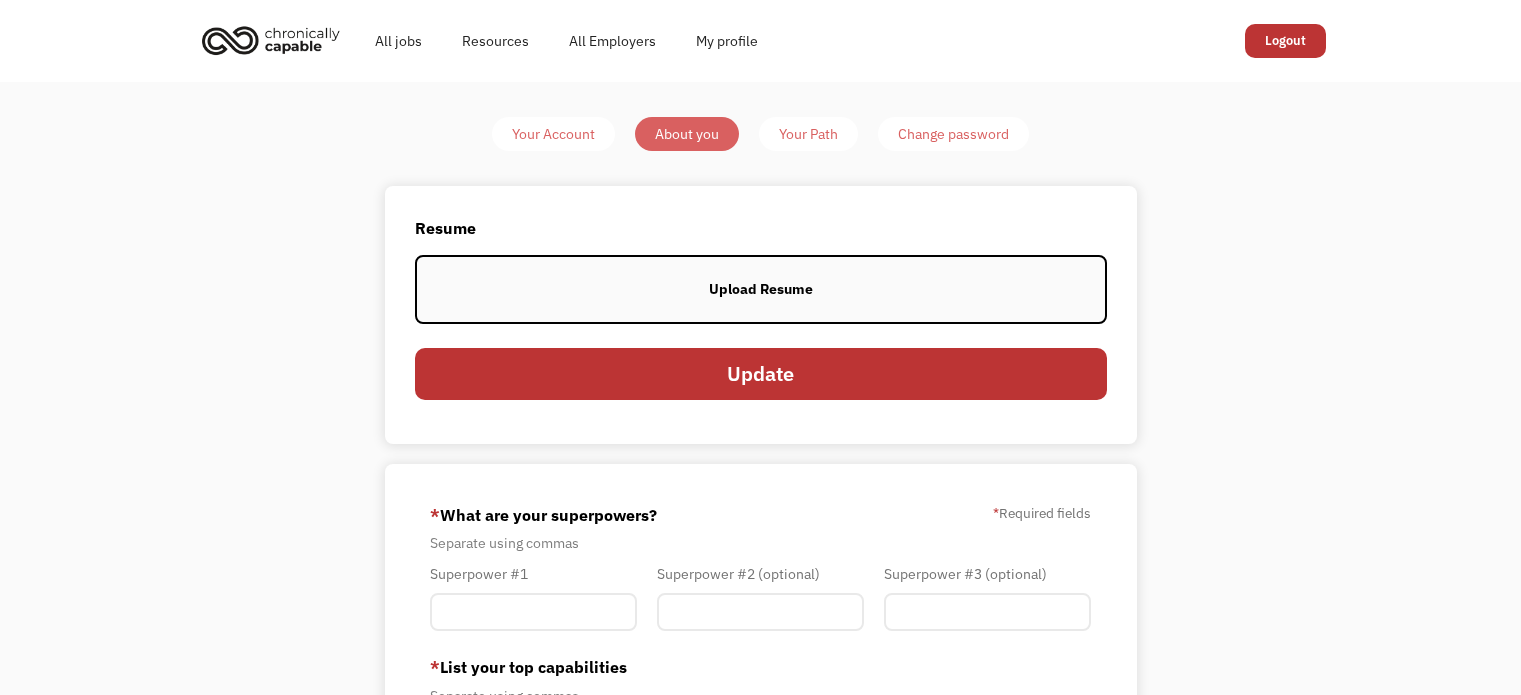 scroll, scrollTop: 0, scrollLeft: 0, axis: both 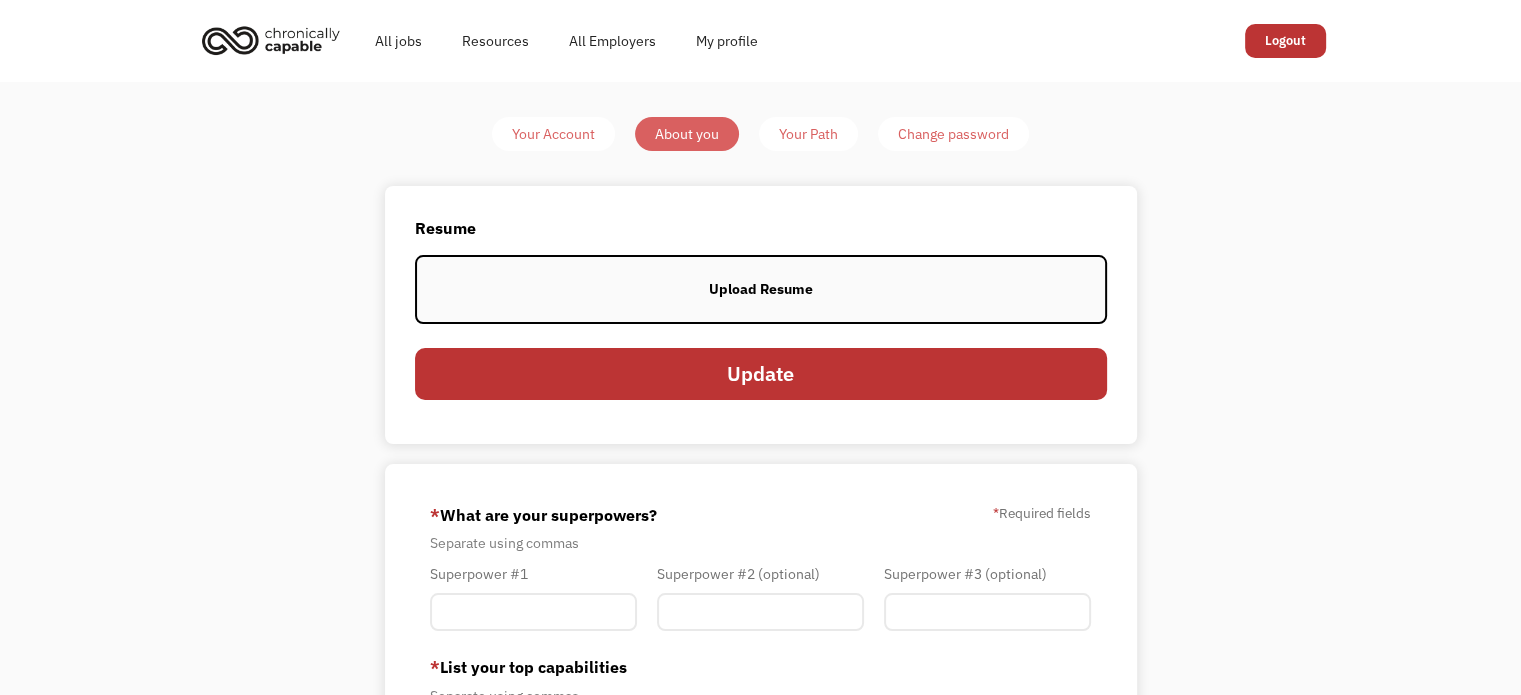 click on "Upload Resume" at bounding box center [761, 289] 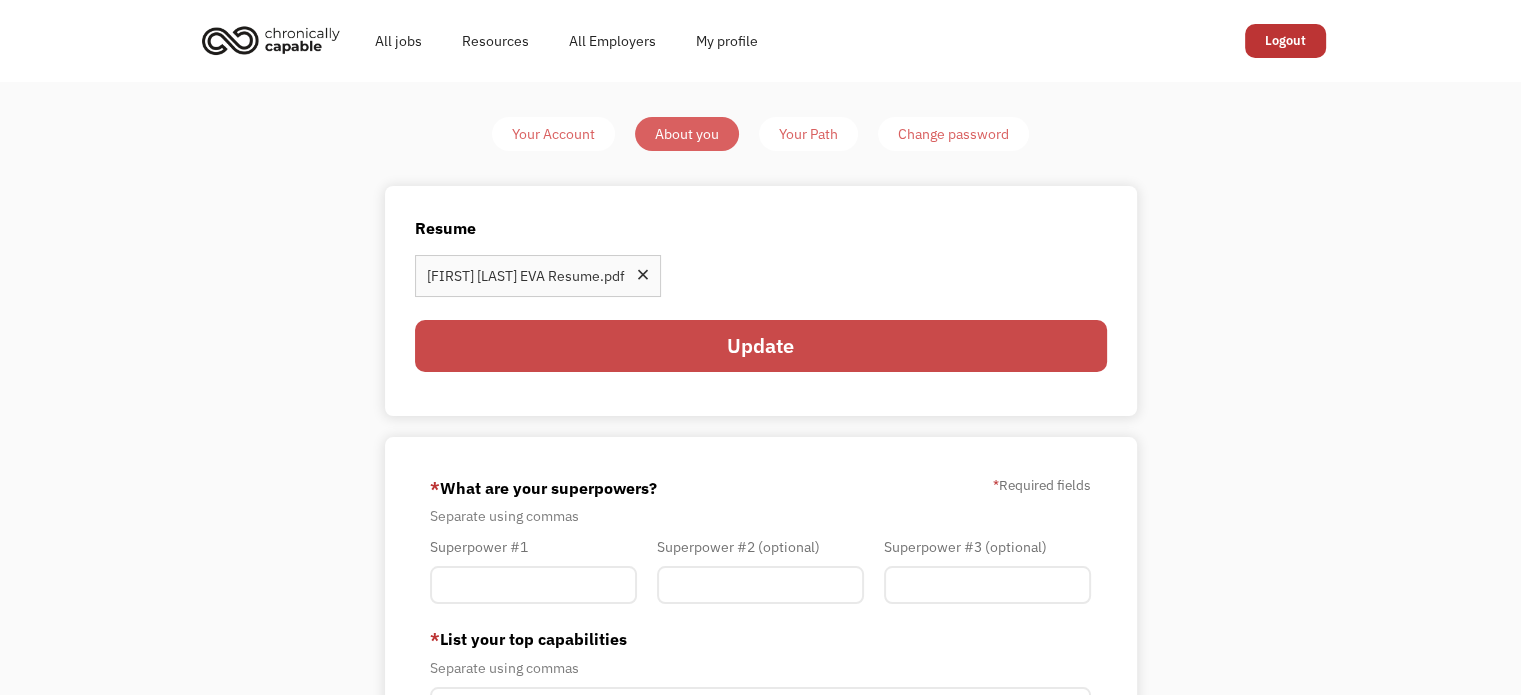 click on "Update" at bounding box center (761, 346) 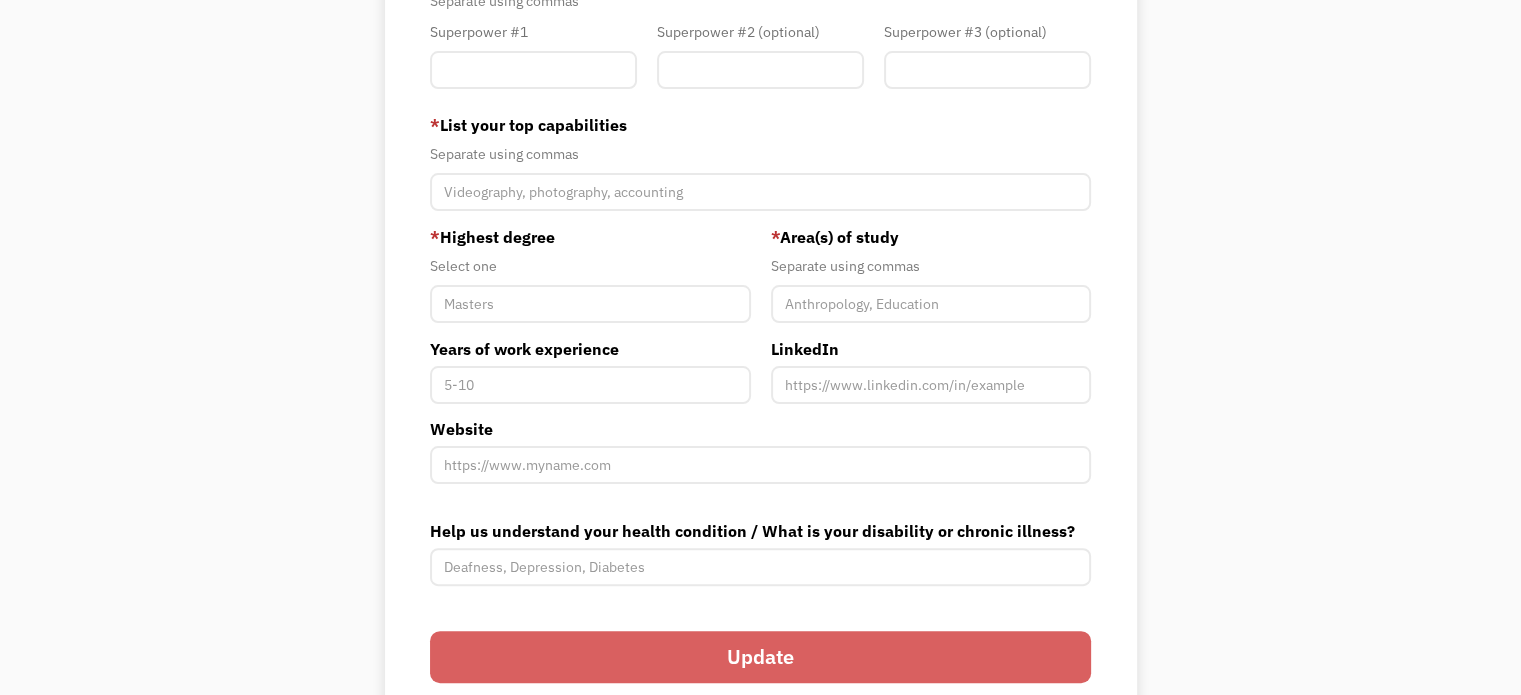 scroll, scrollTop: 412, scrollLeft: 0, axis: vertical 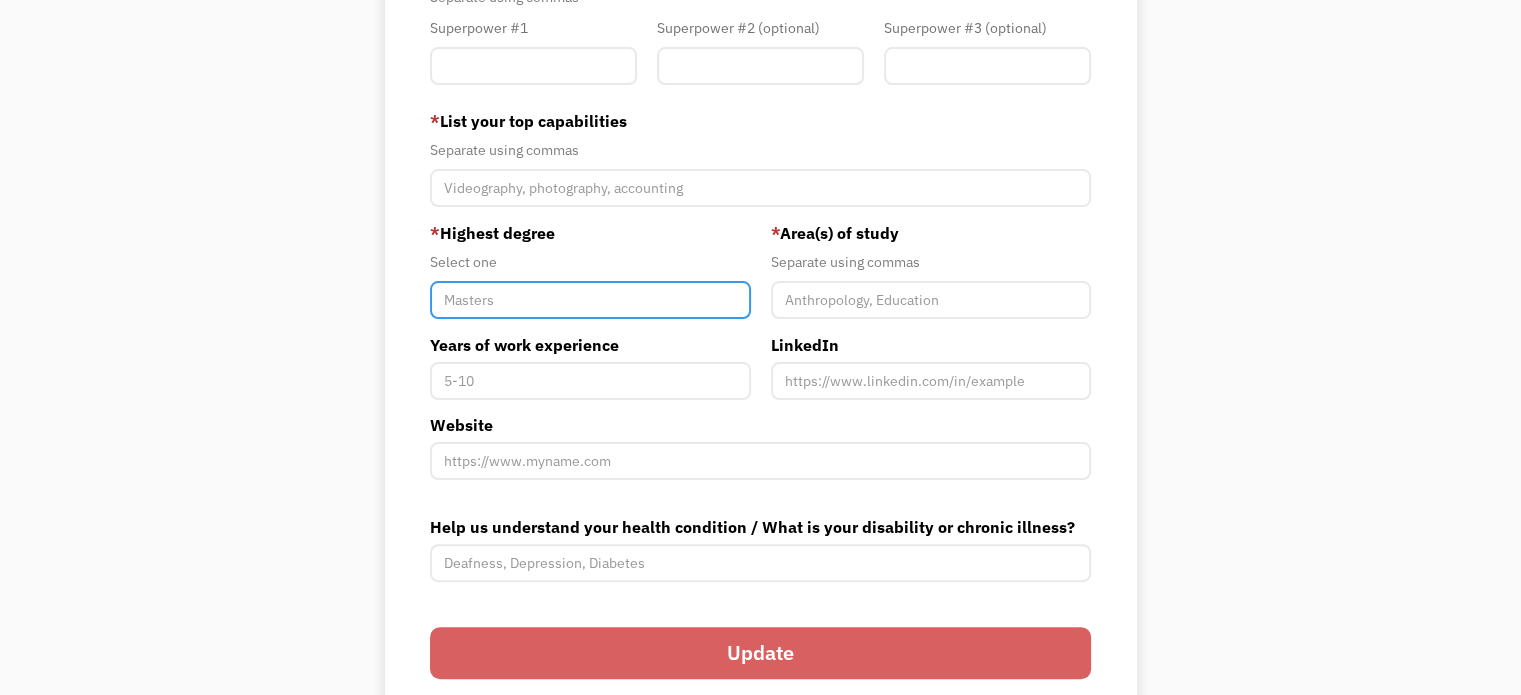click at bounding box center [590, 300] 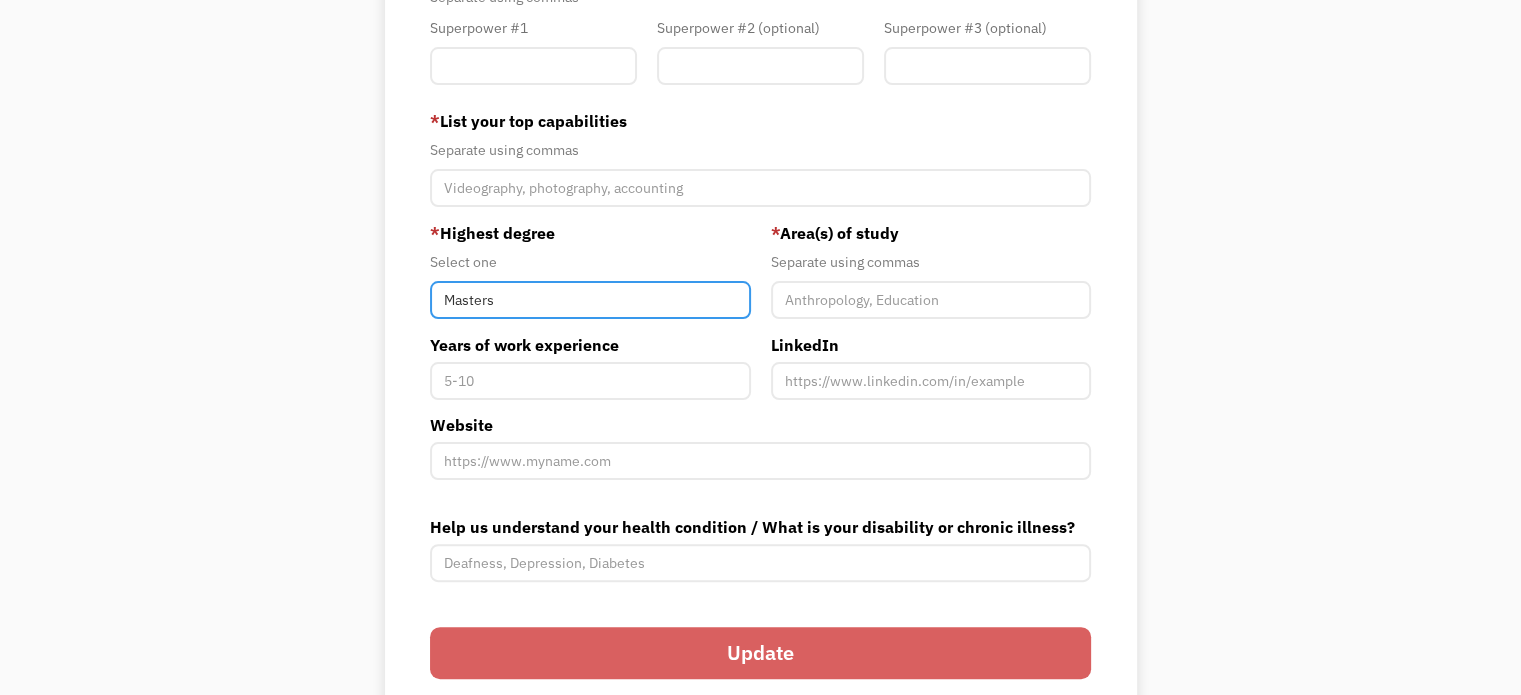 type on "Masters" 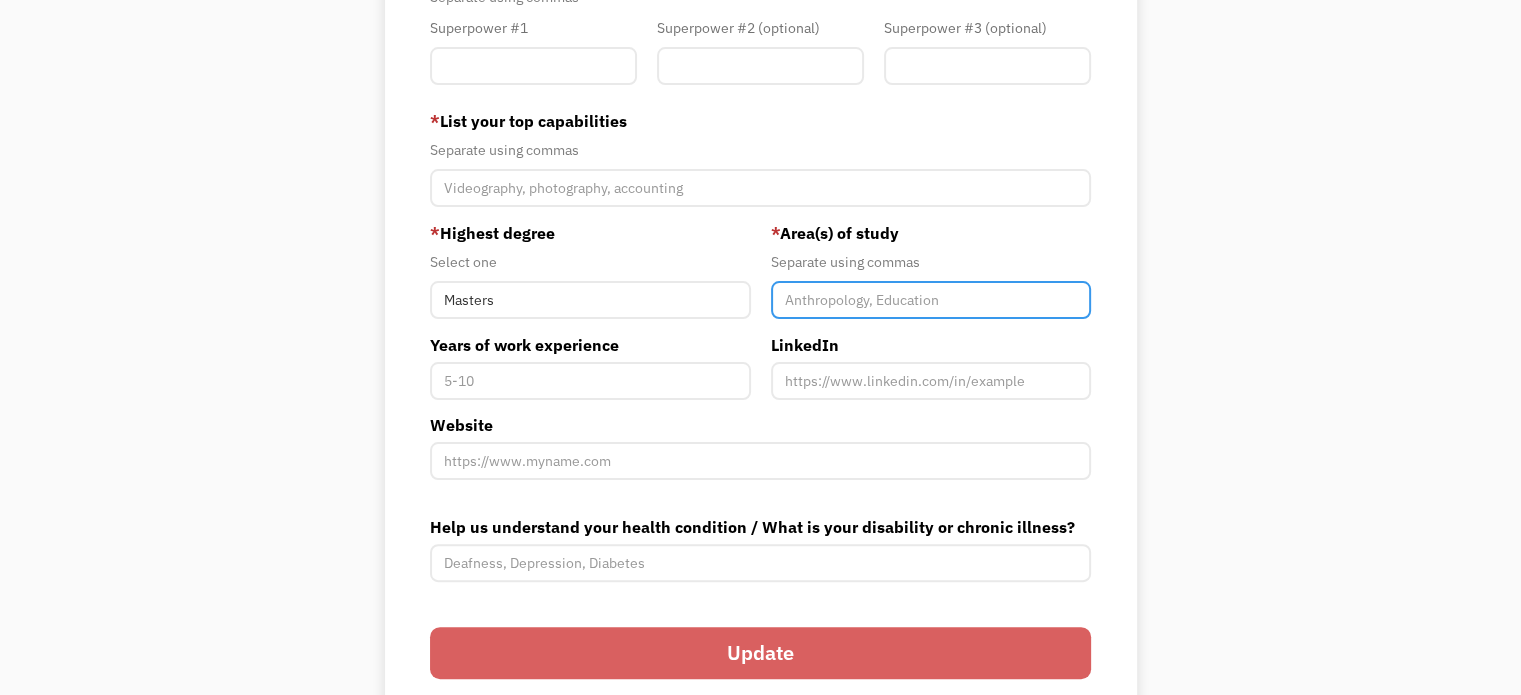 click at bounding box center (931, 300) 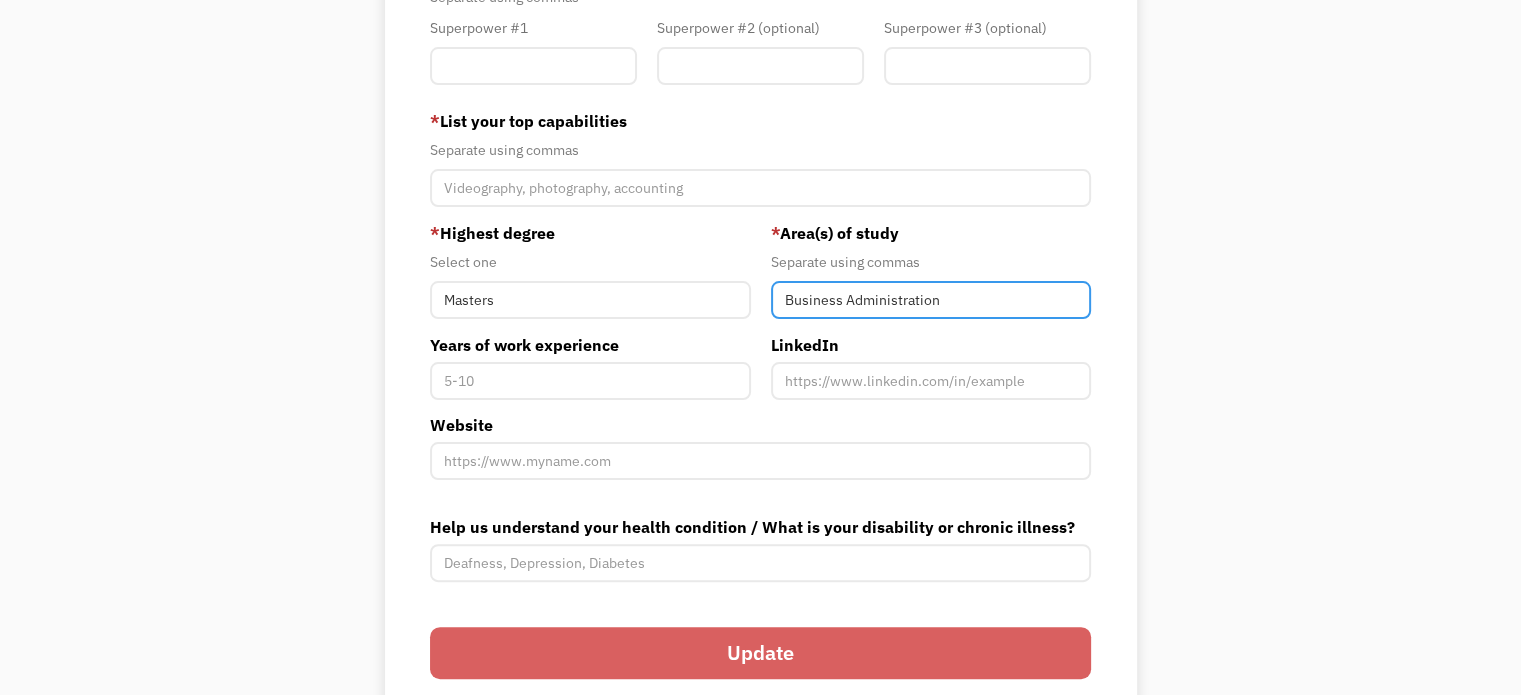 type on "Business Administration" 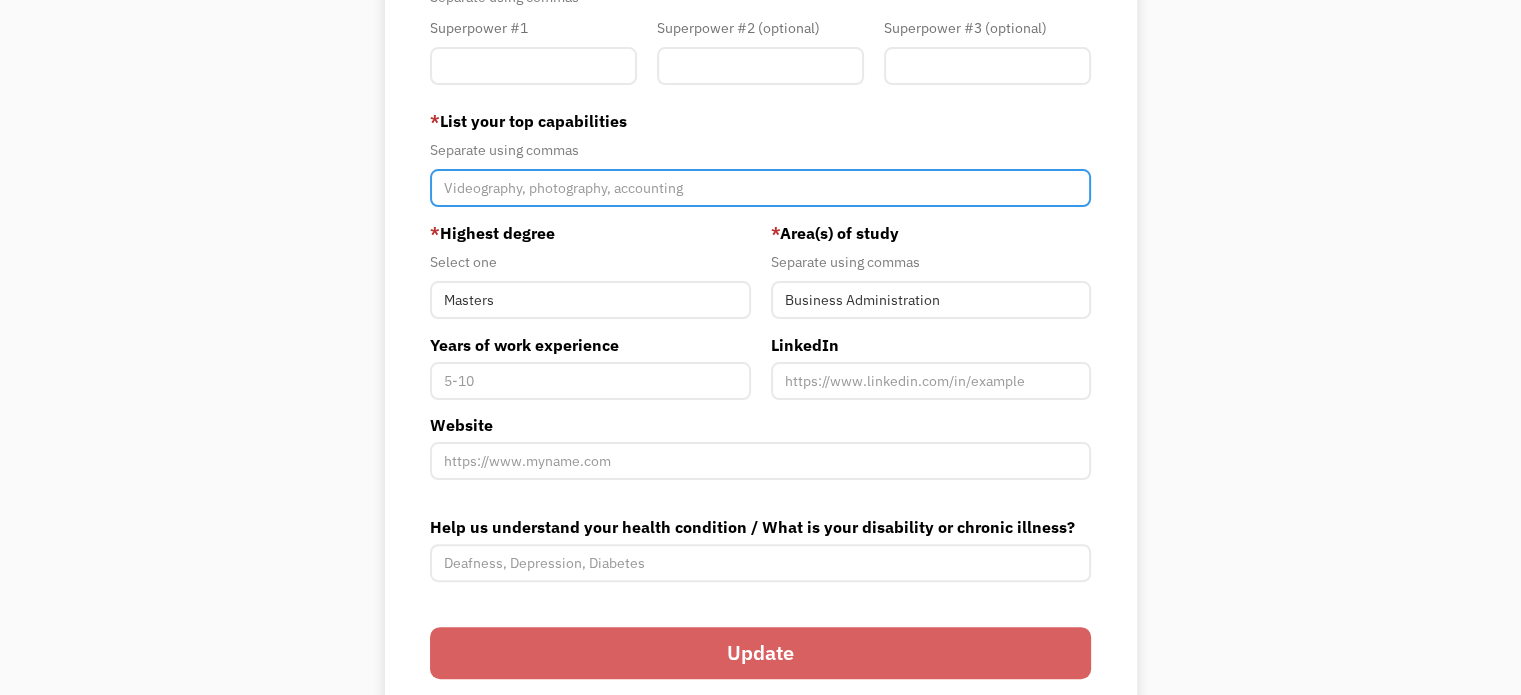 click at bounding box center (760, 188) 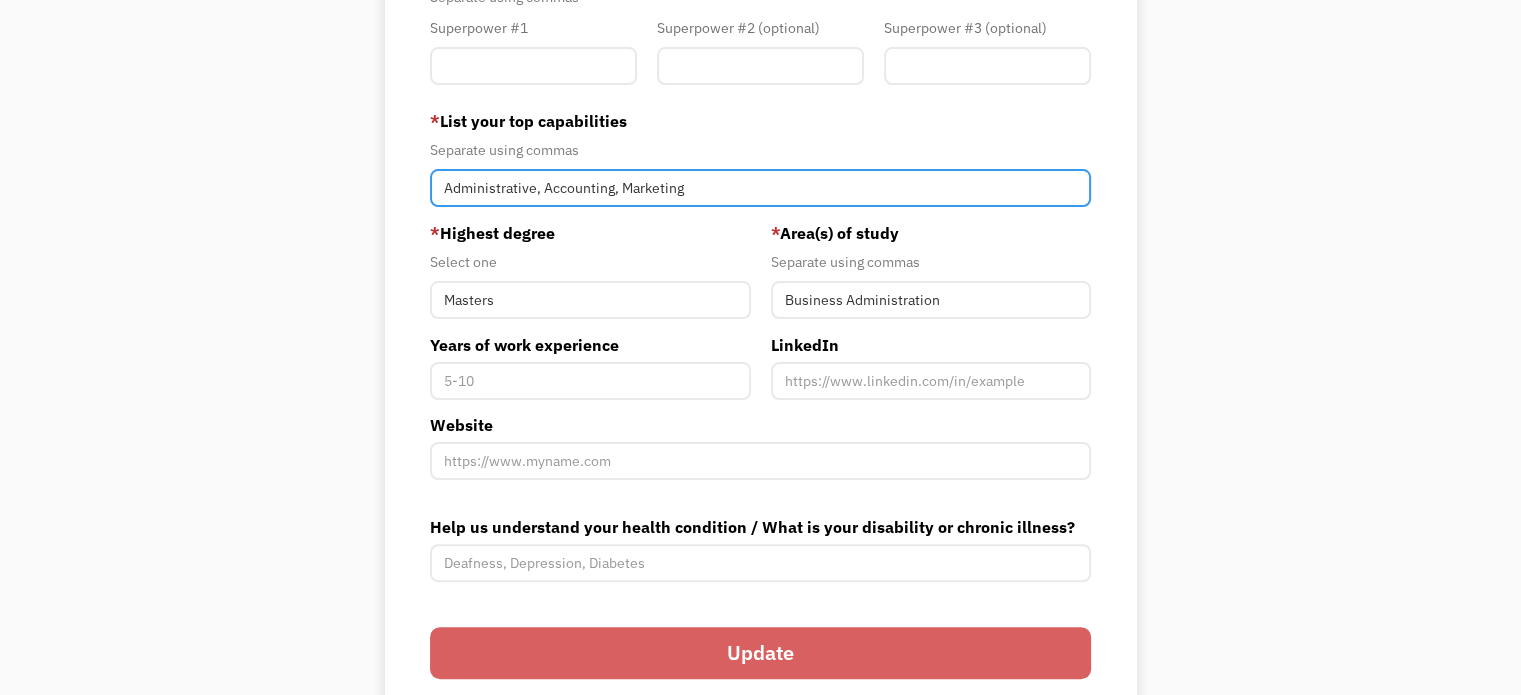 click on "Administrative, Accounting, Marketing" at bounding box center (760, 188) 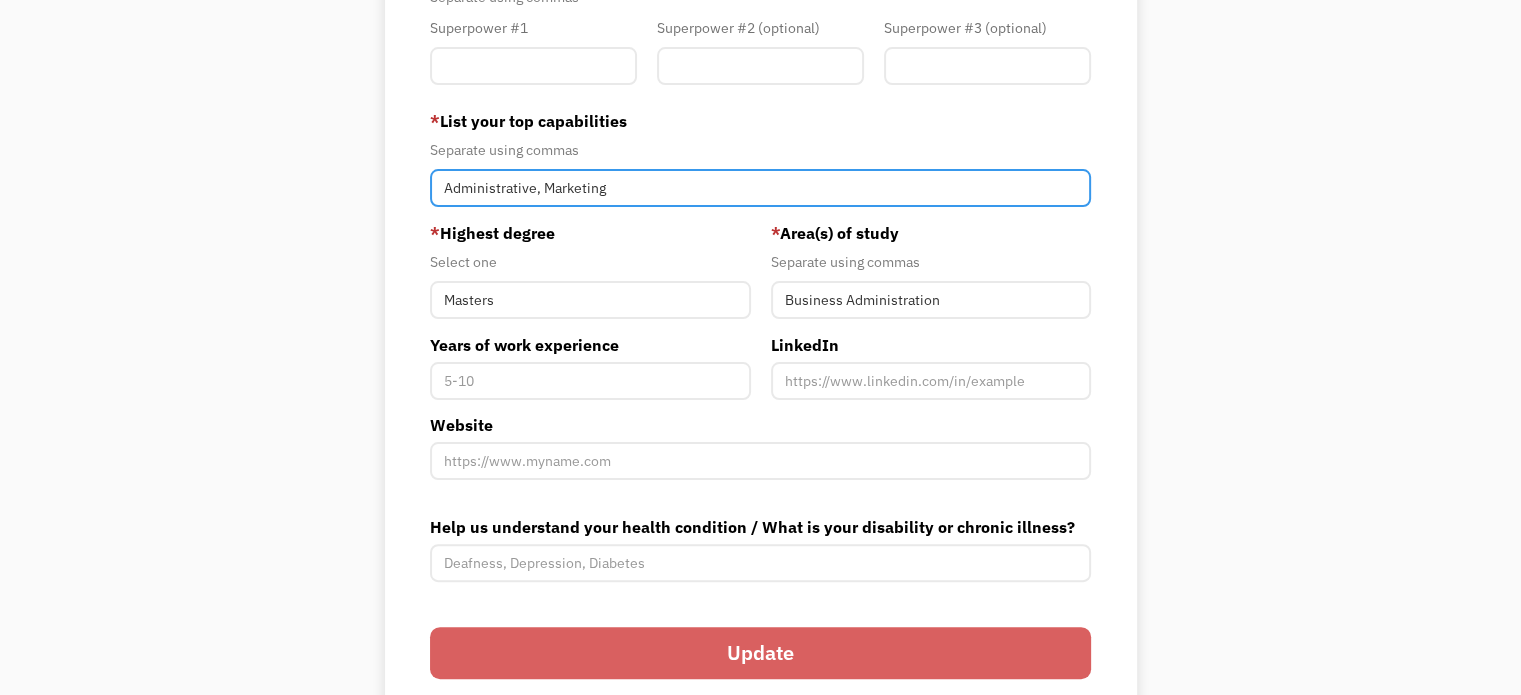 click on "Administrative, Marketing" at bounding box center (760, 188) 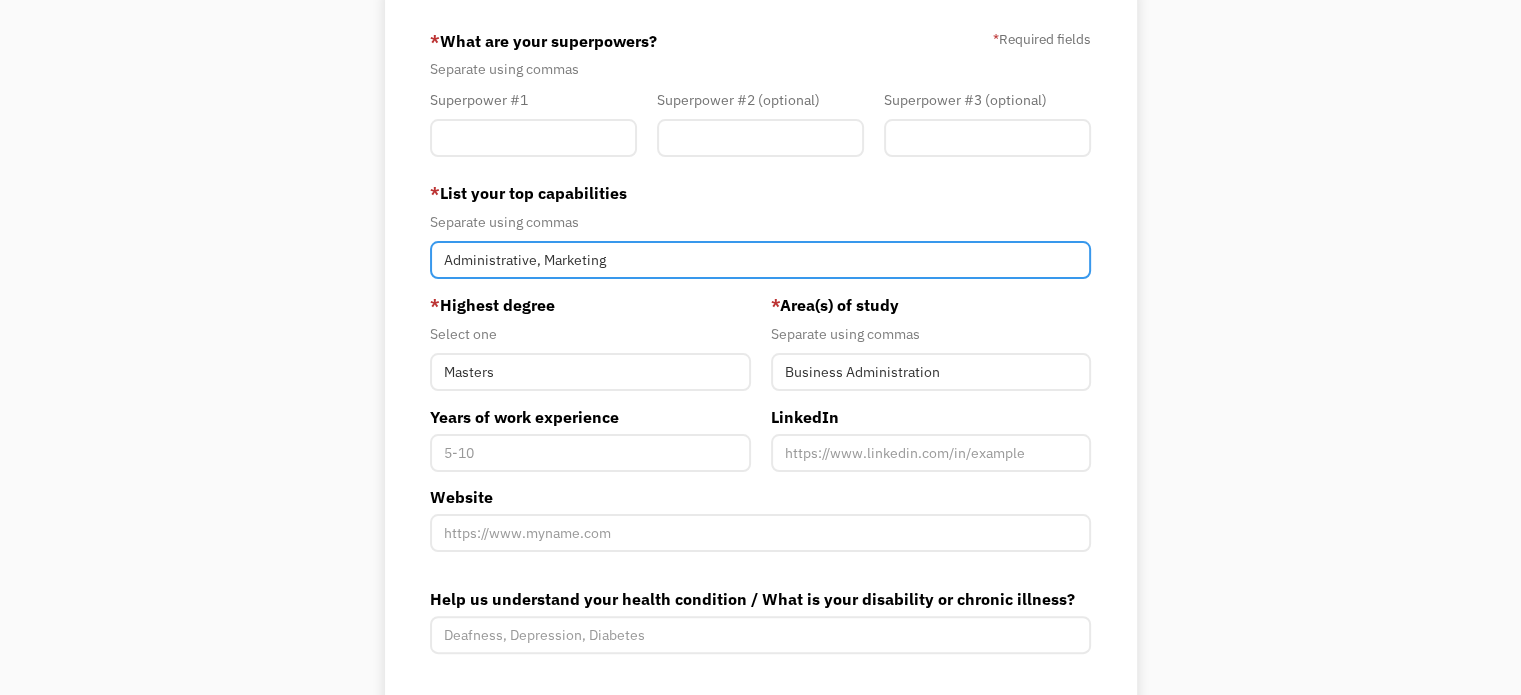 scroll, scrollTop: 334, scrollLeft: 0, axis: vertical 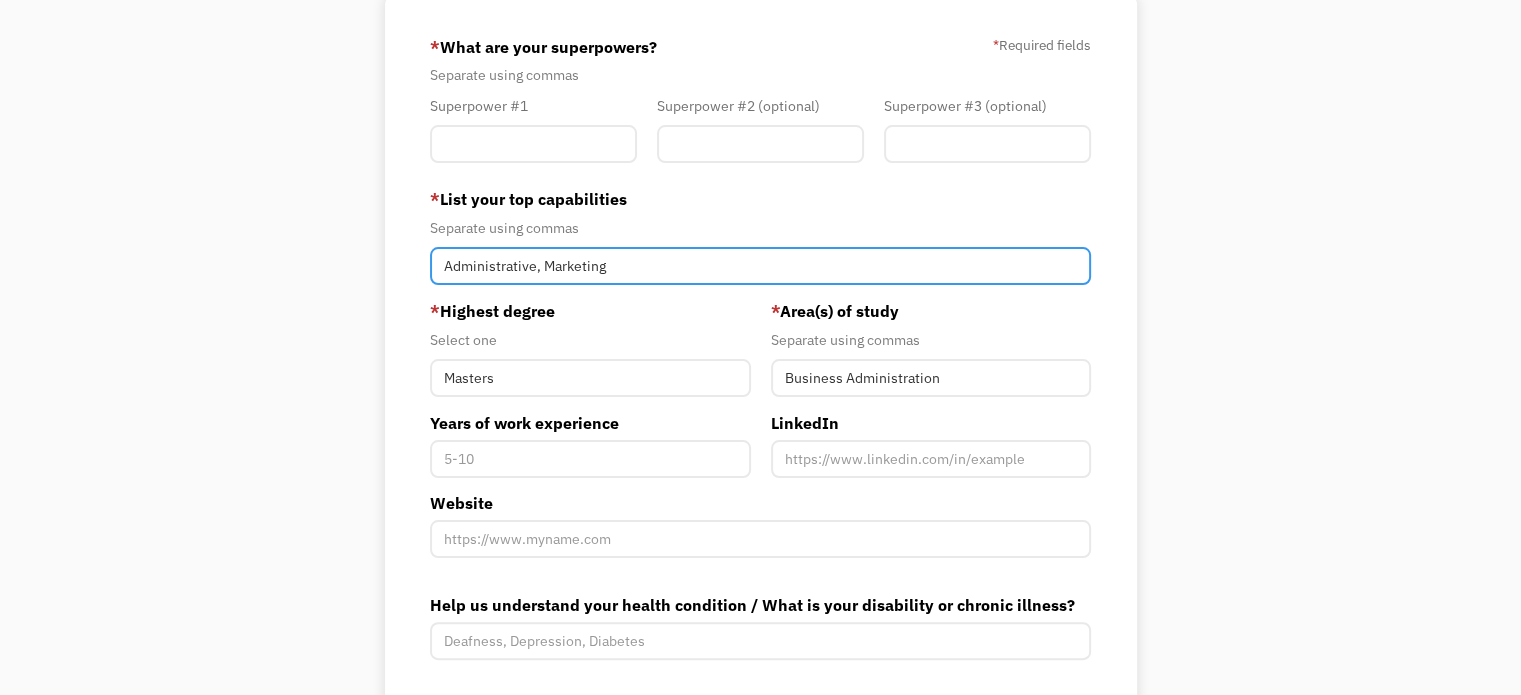 type on "Administrative, Marketing" 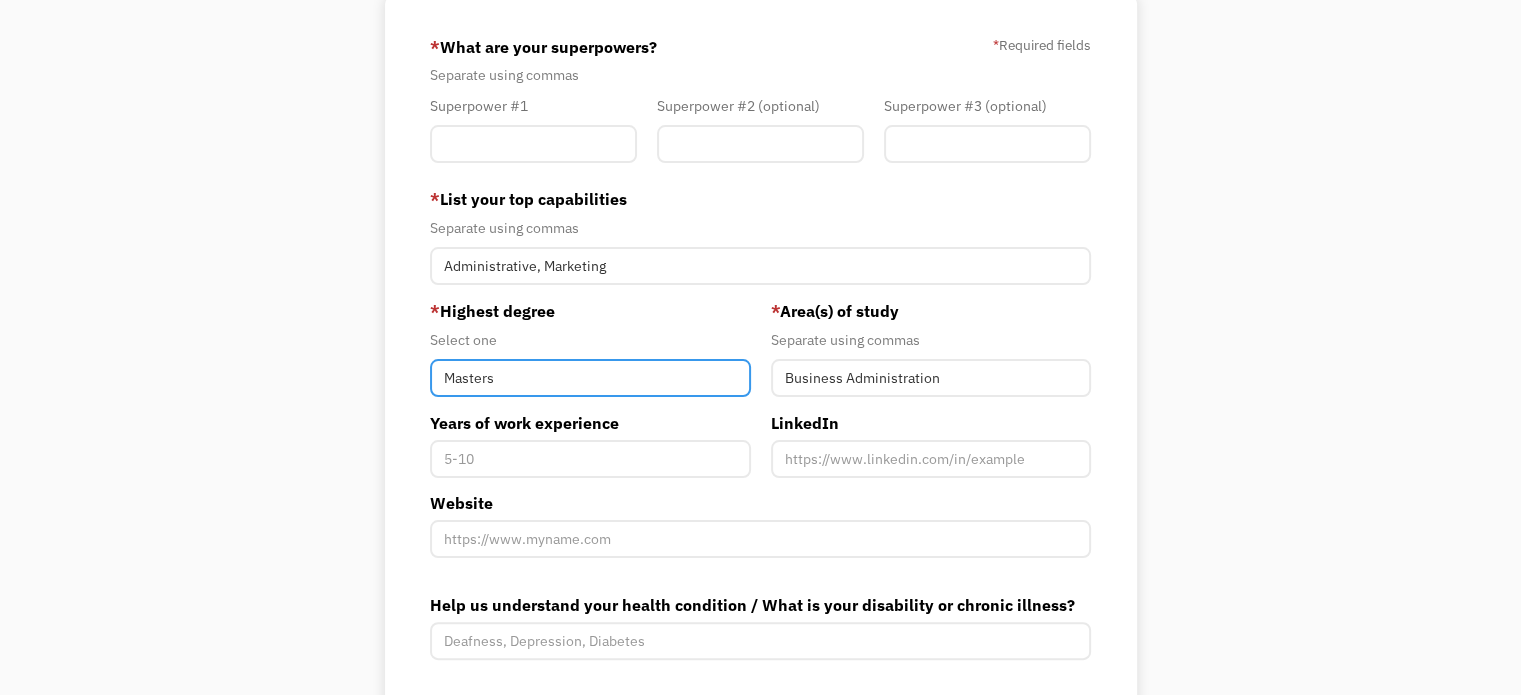 click on "Masters" at bounding box center [590, 378] 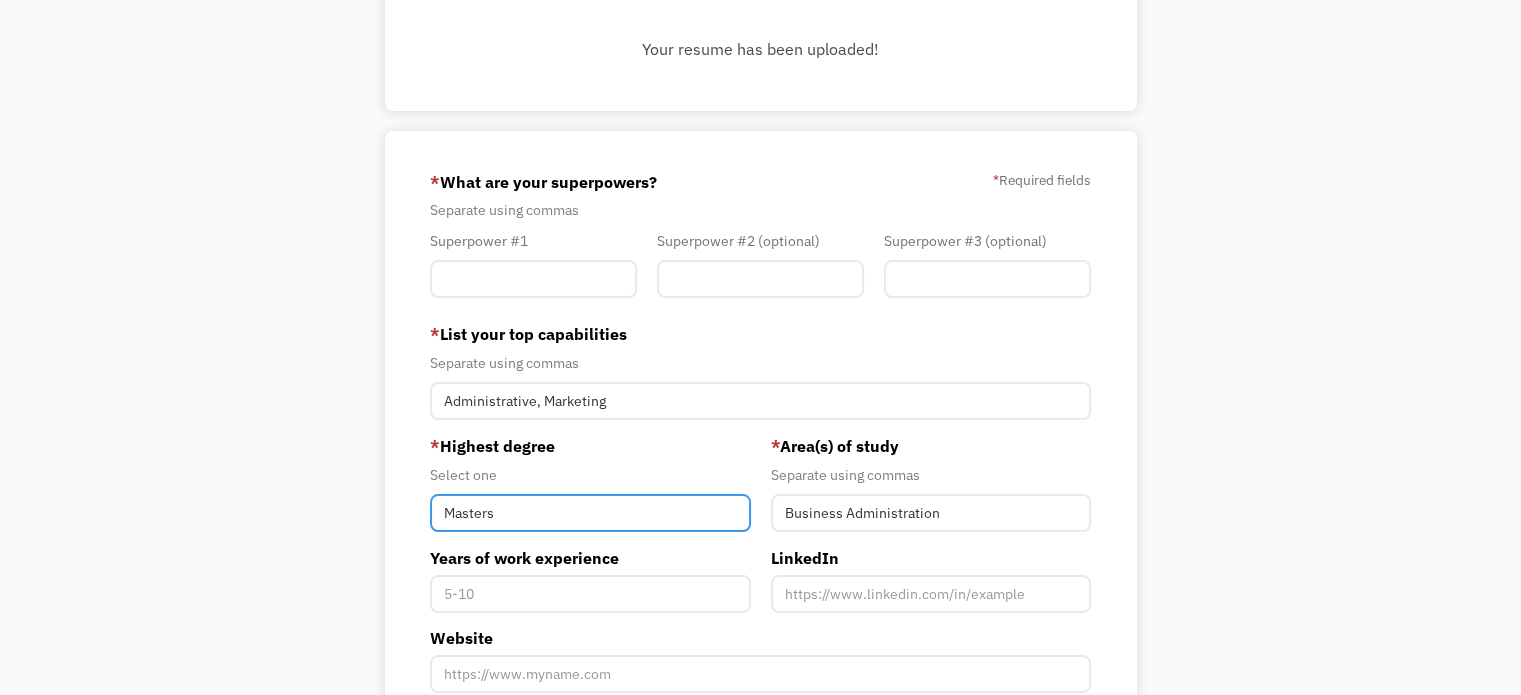 scroll, scrollTop: 198, scrollLeft: 0, axis: vertical 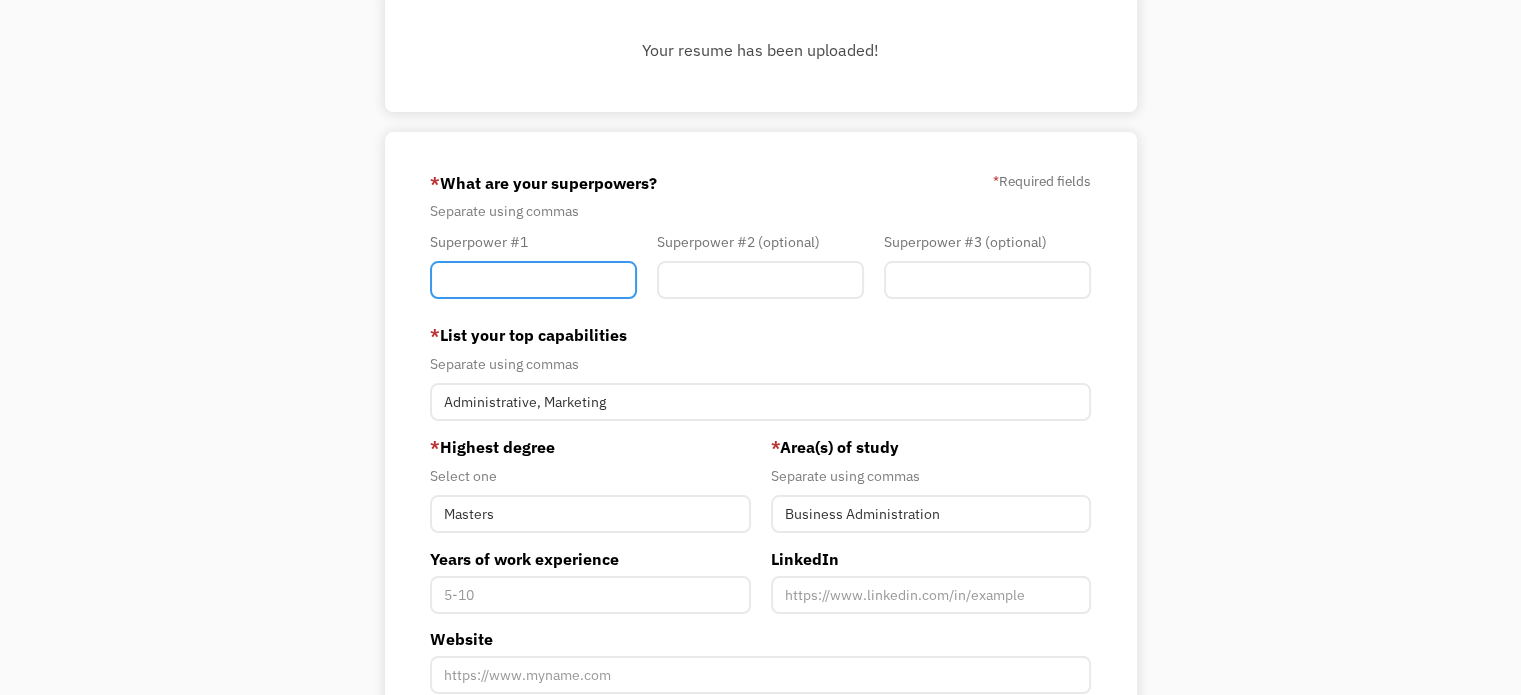 click at bounding box center (533, 280) 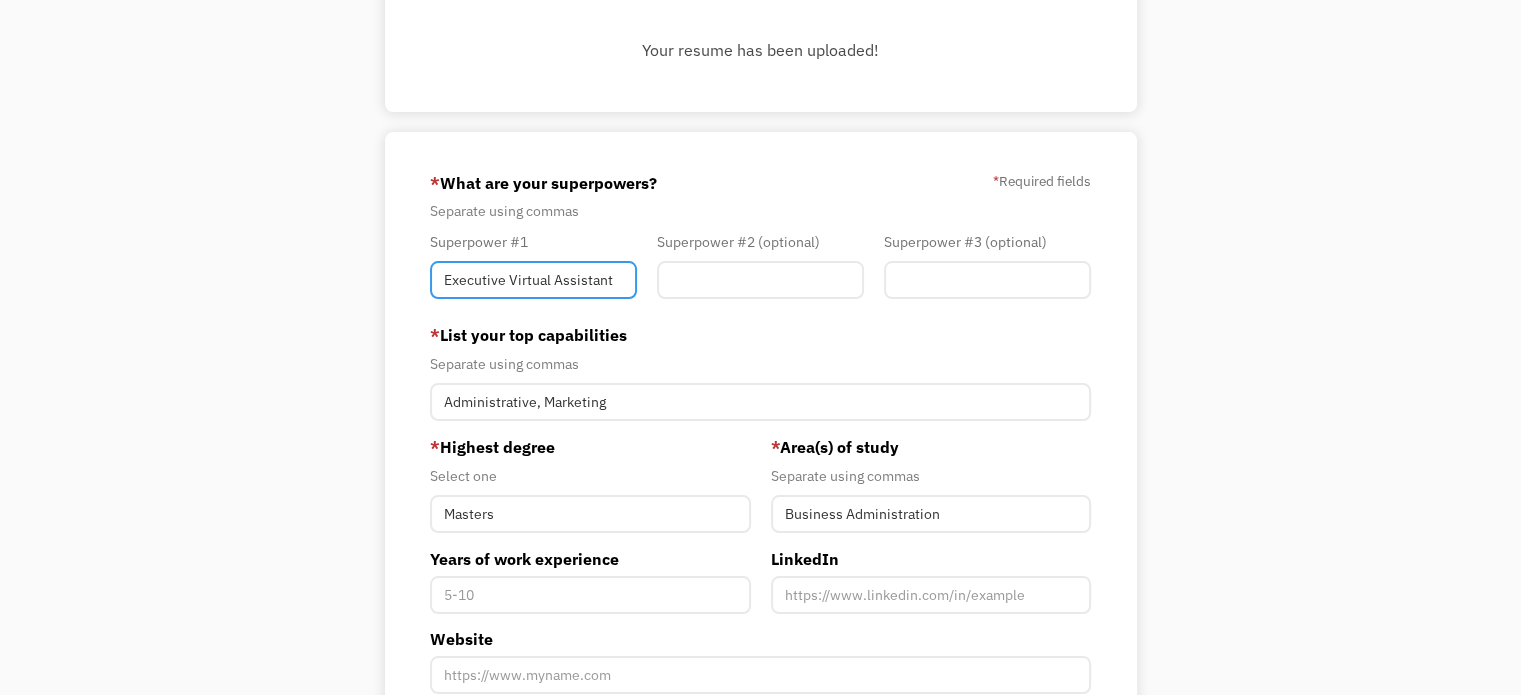 type on "Executive Virtual Assistant" 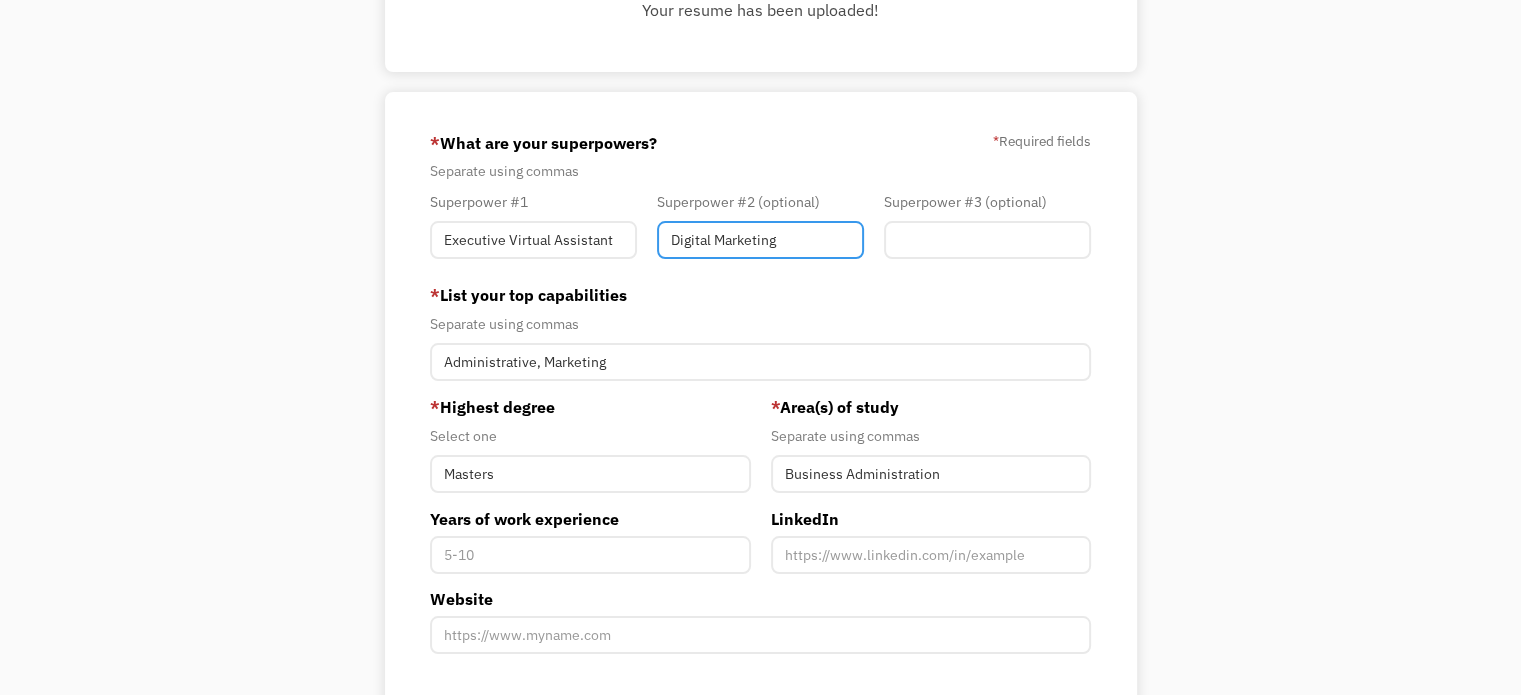 scroll, scrollTop: 240, scrollLeft: 0, axis: vertical 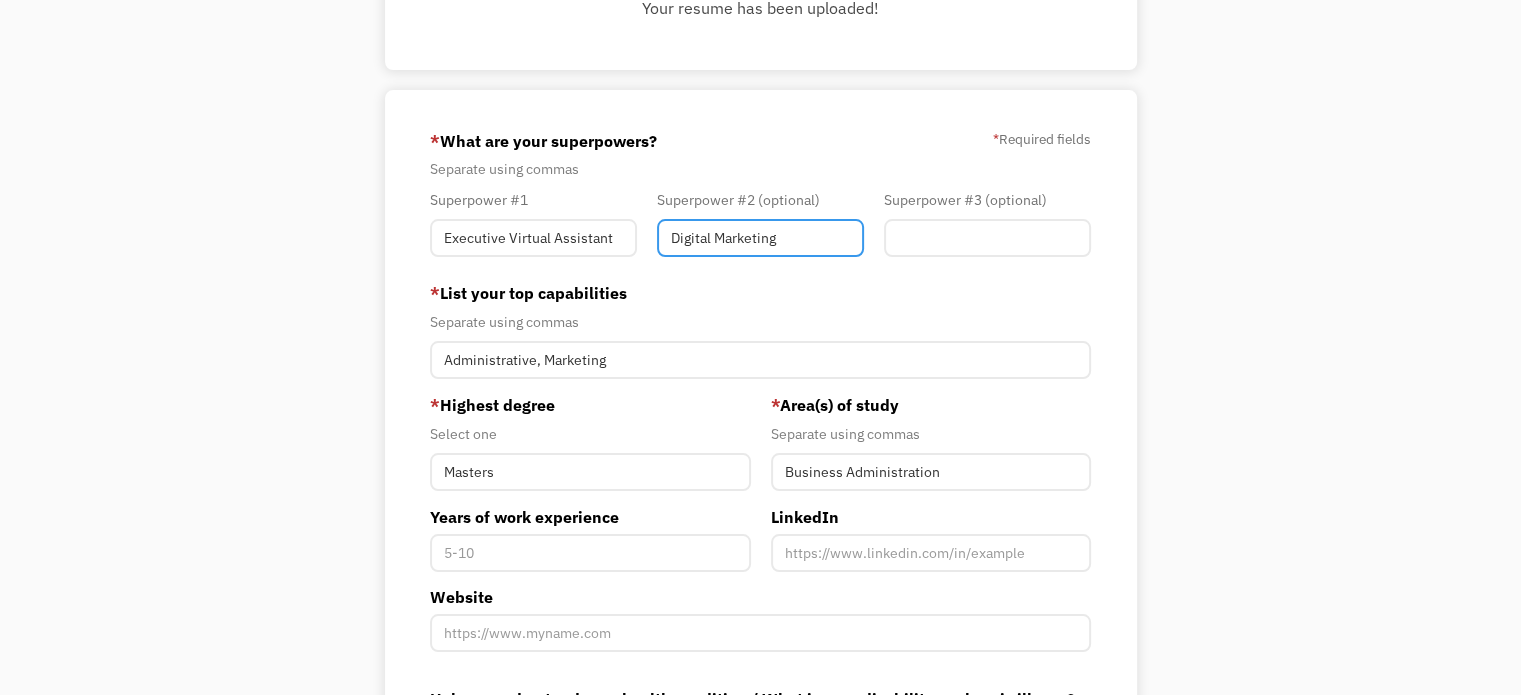 type on "Digital Marketing" 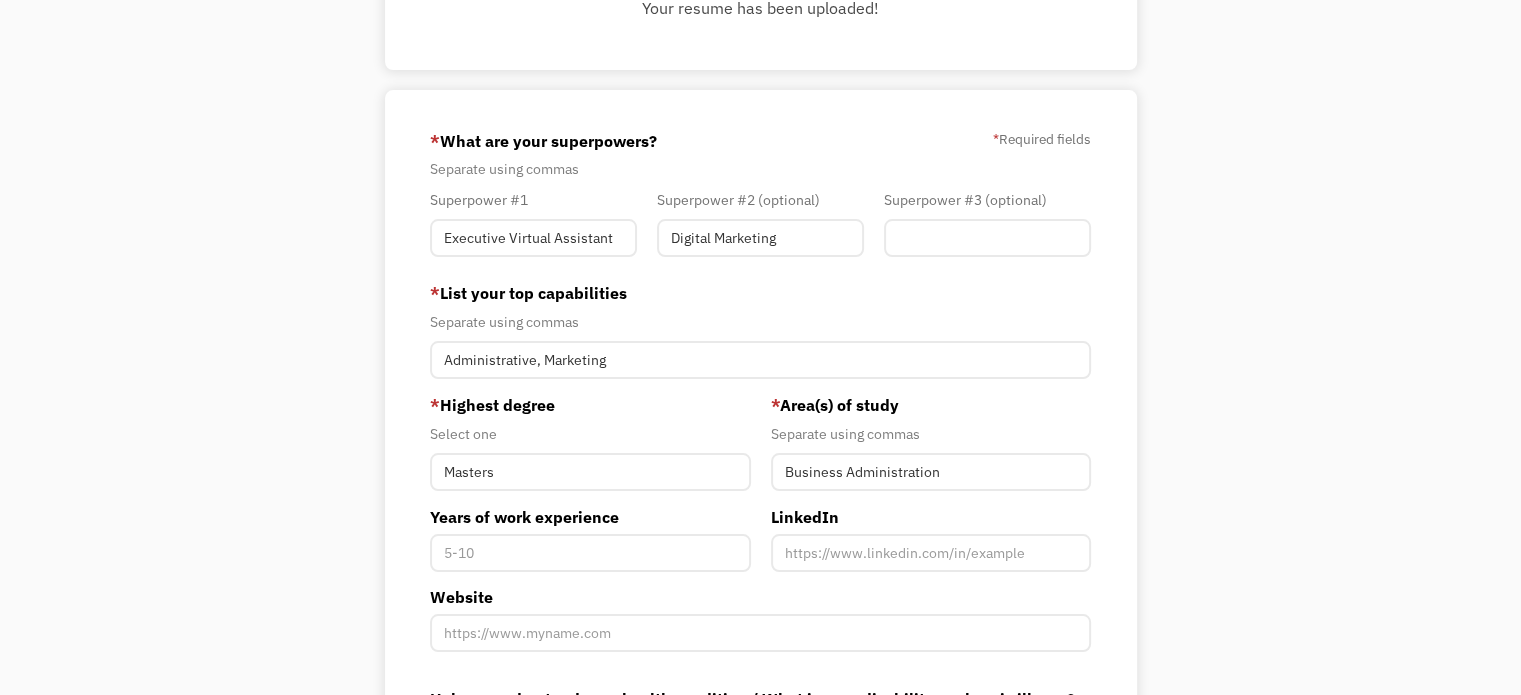 click on "Separate using commas" at bounding box center [760, 322] 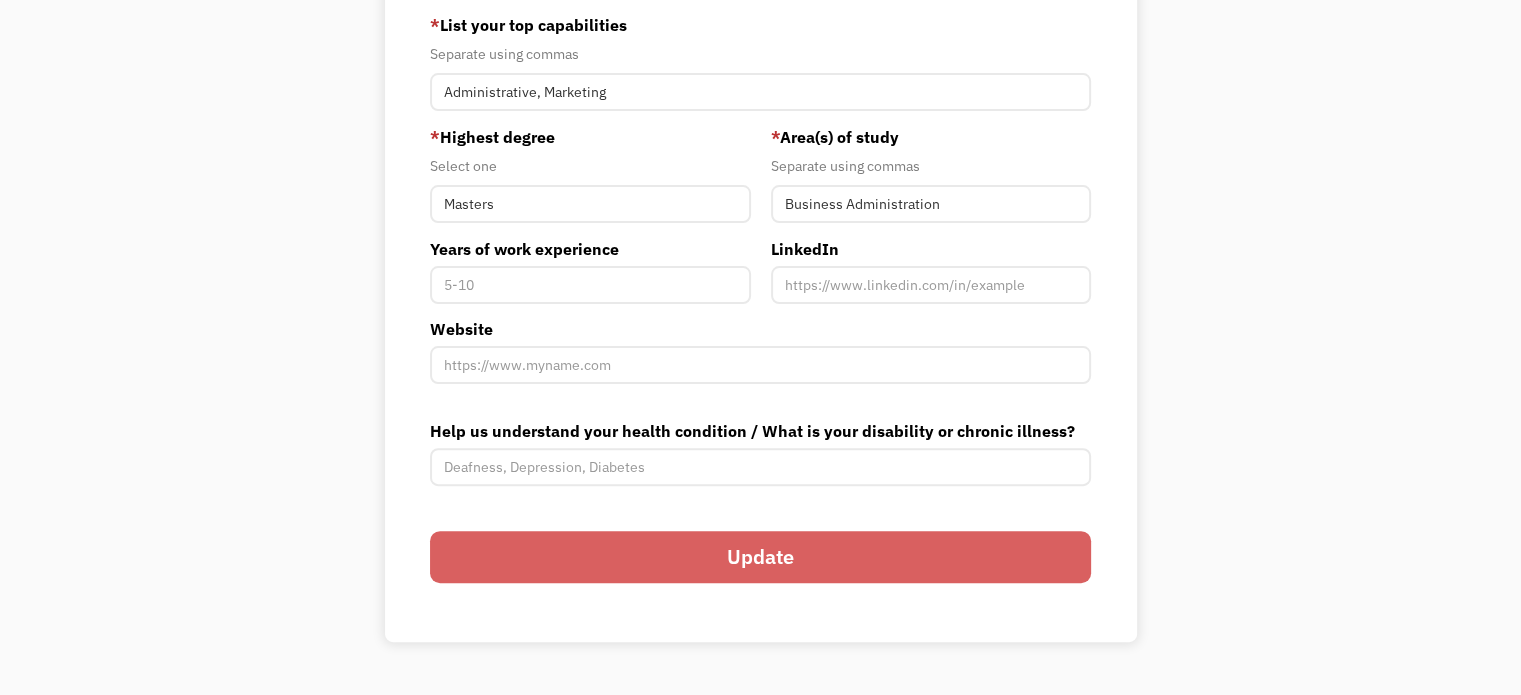 scroll, scrollTop: 511, scrollLeft: 0, axis: vertical 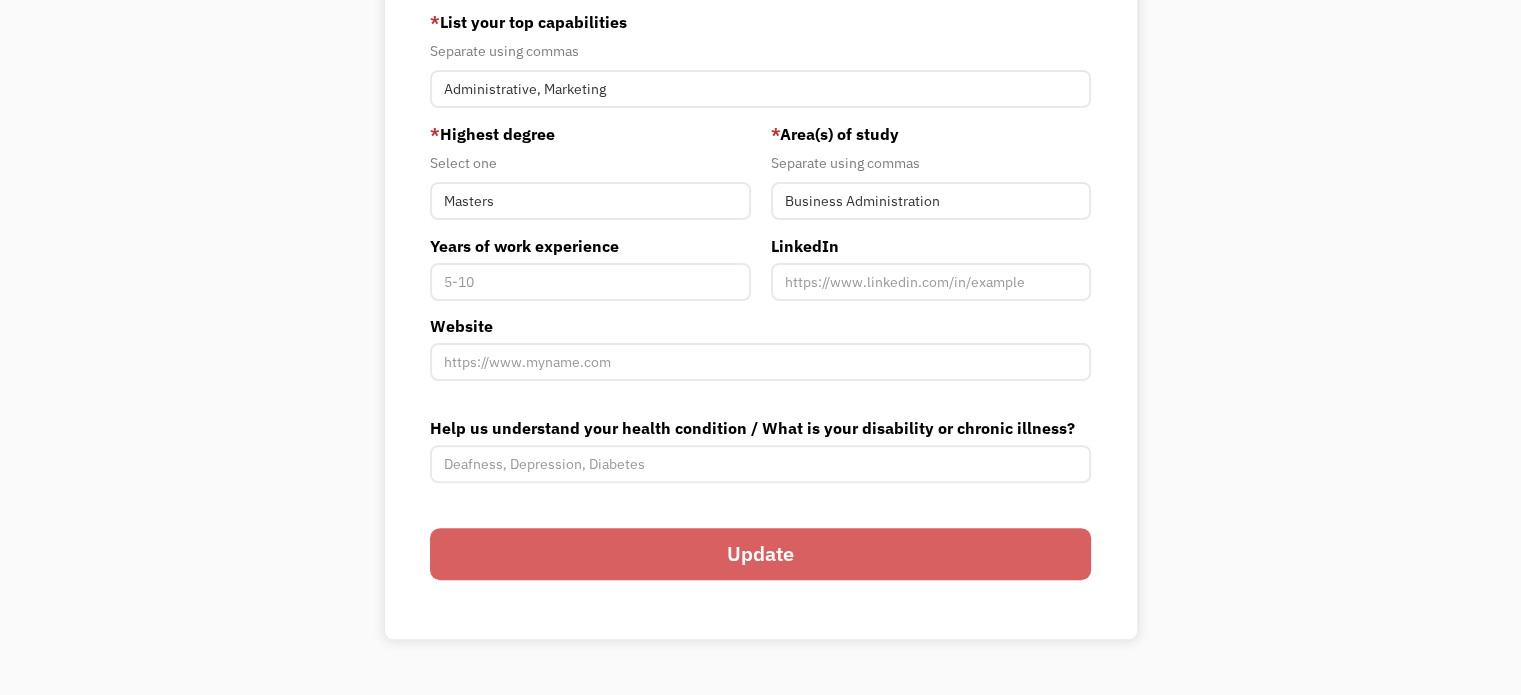 click on "Update" at bounding box center [760, 554] 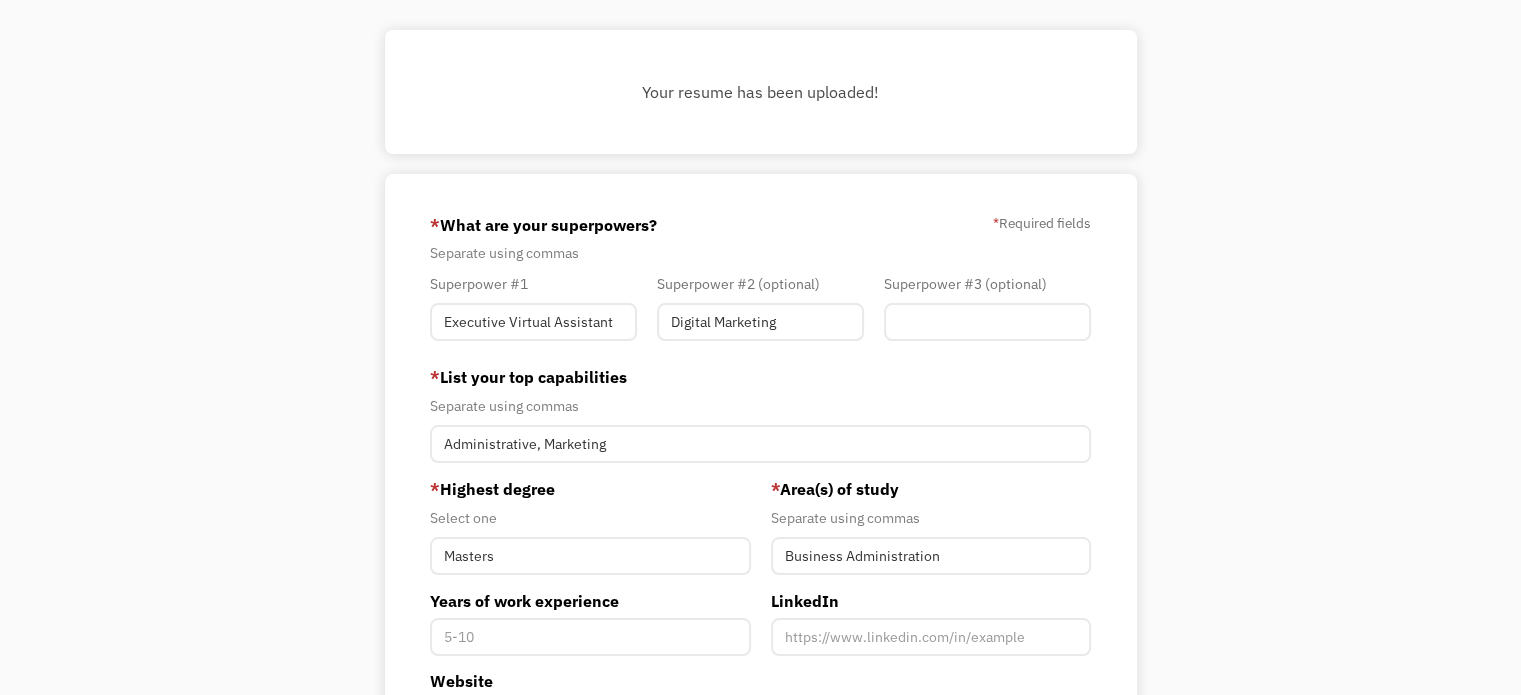 scroll, scrollTop: 0, scrollLeft: 0, axis: both 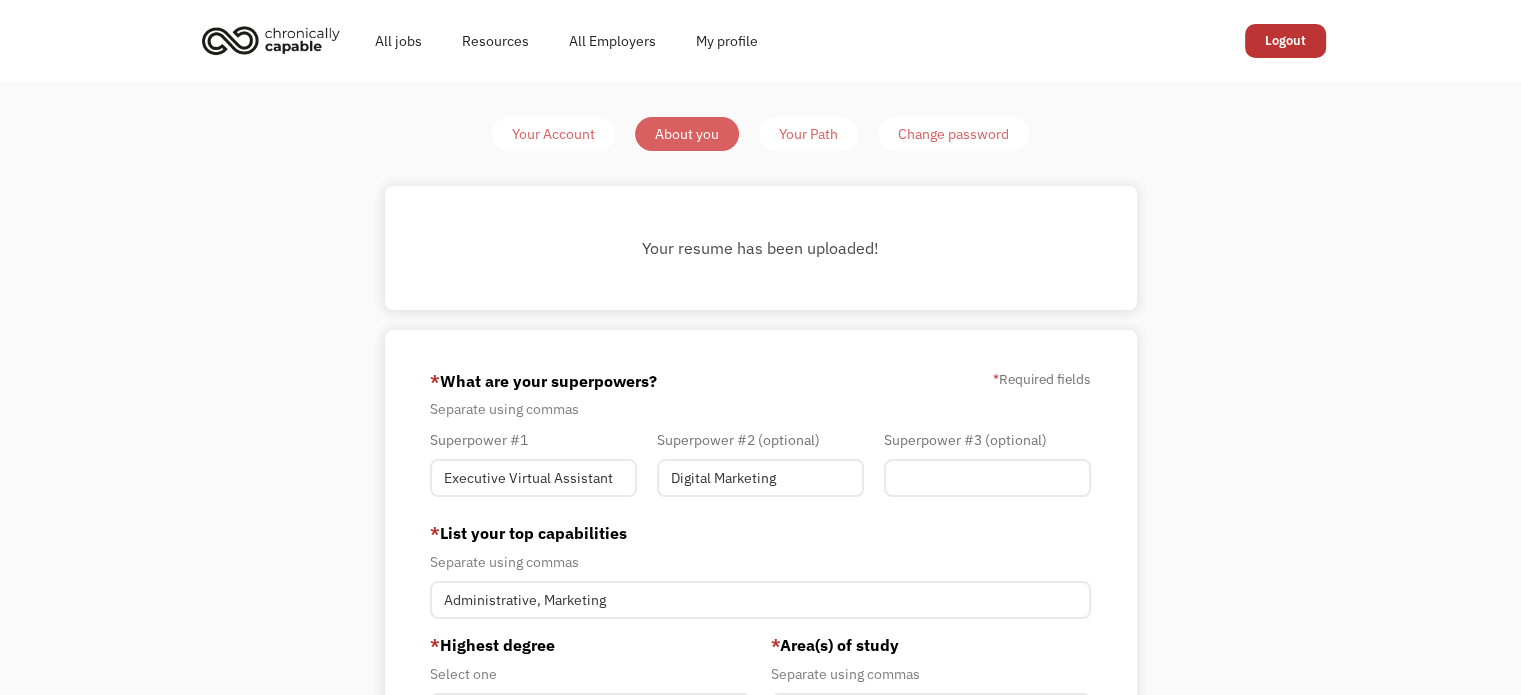click on "Your Path" at bounding box center [808, 134] 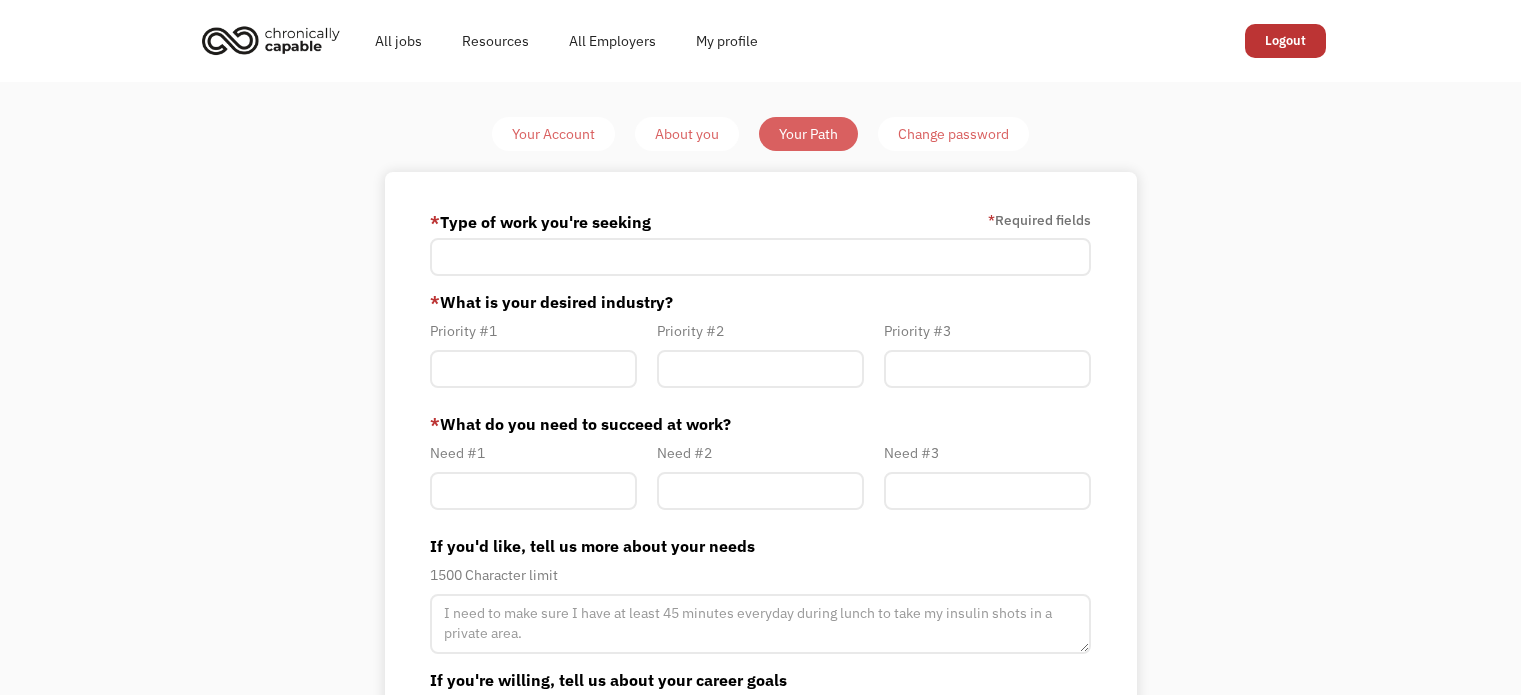 scroll, scrollTop: 0, scrollLeft: 0, axis: both 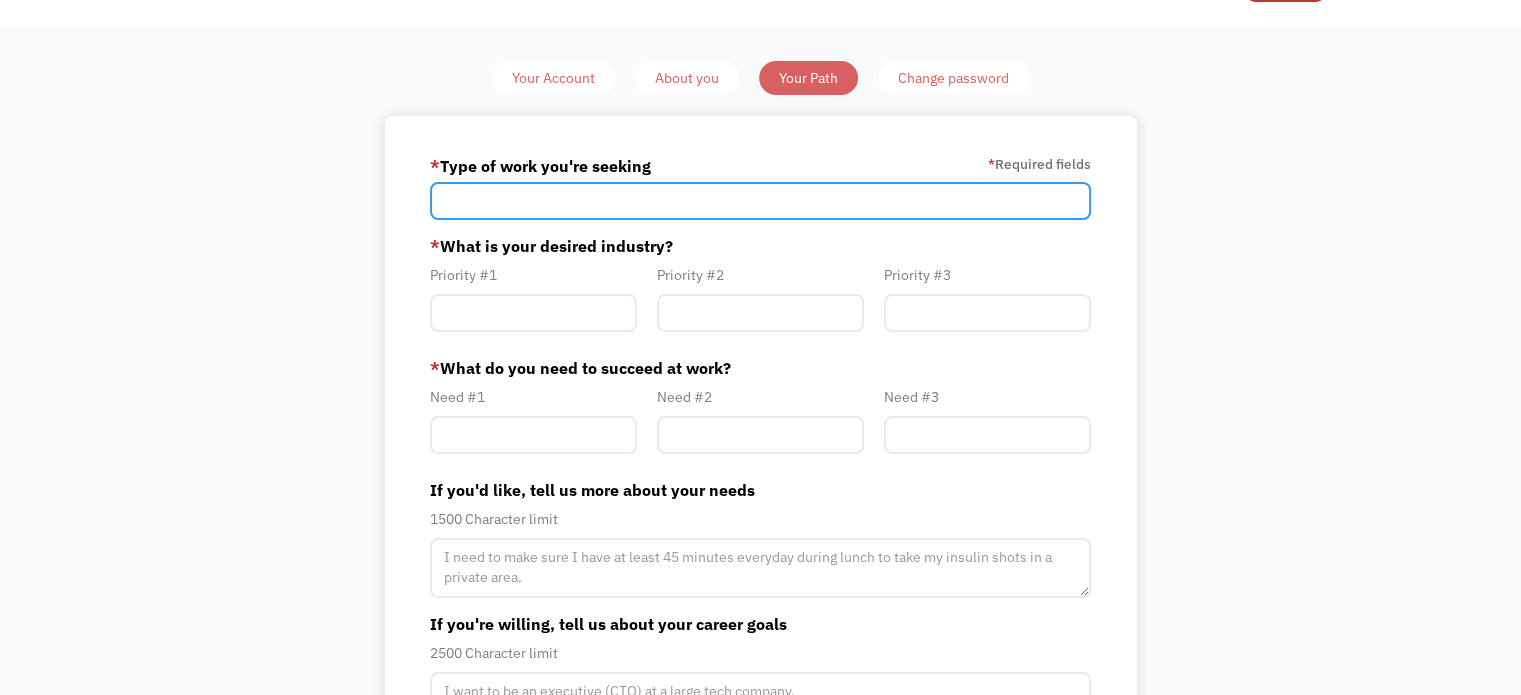 click at bounding box center [760, 201] 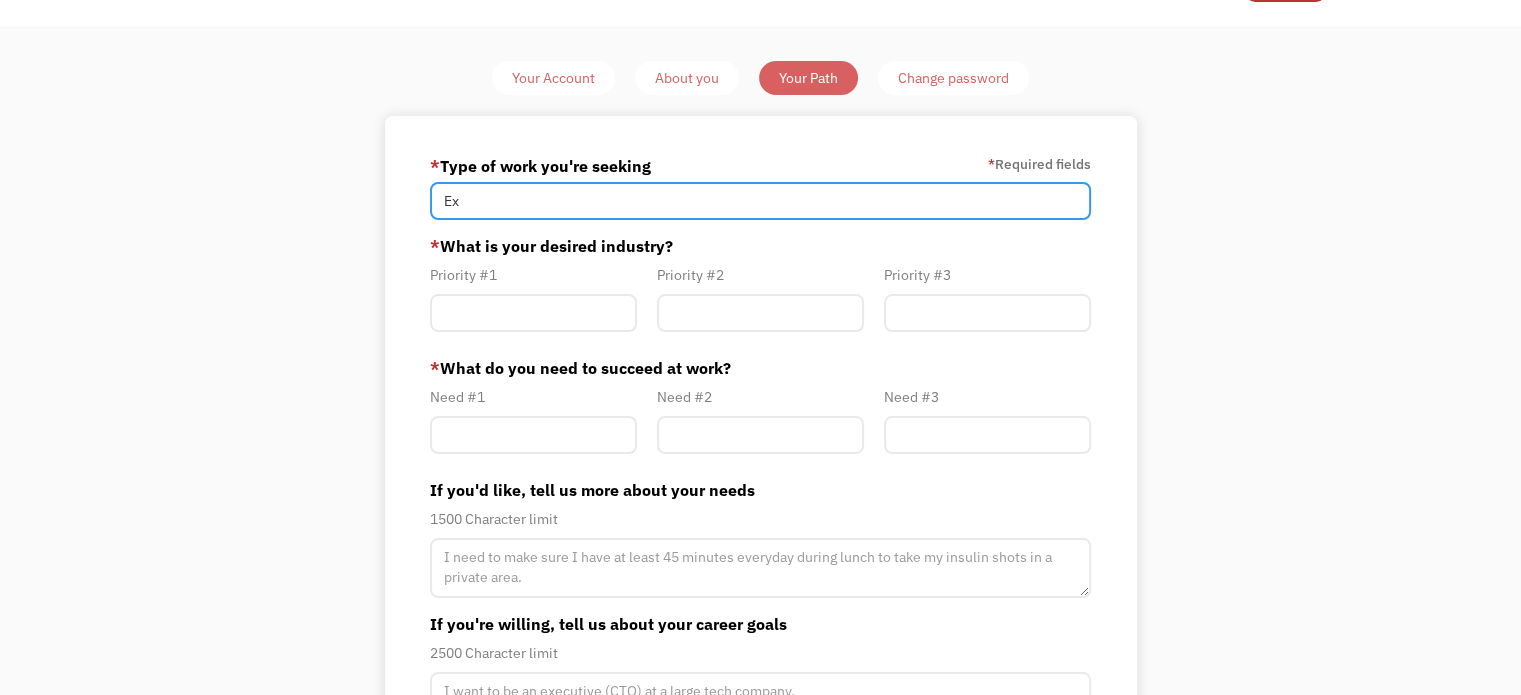 type on "E" 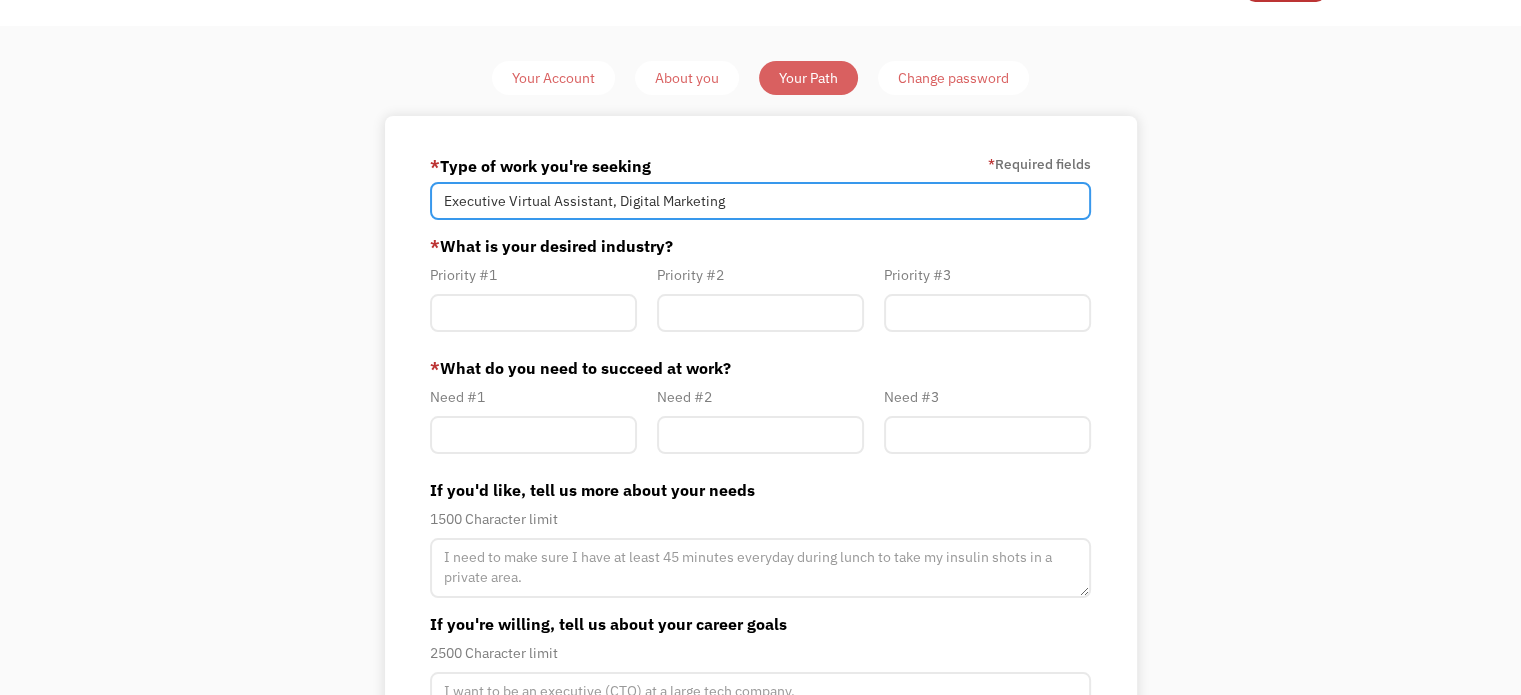 type on "Executive Virtual Assistant, Digital Marketing" 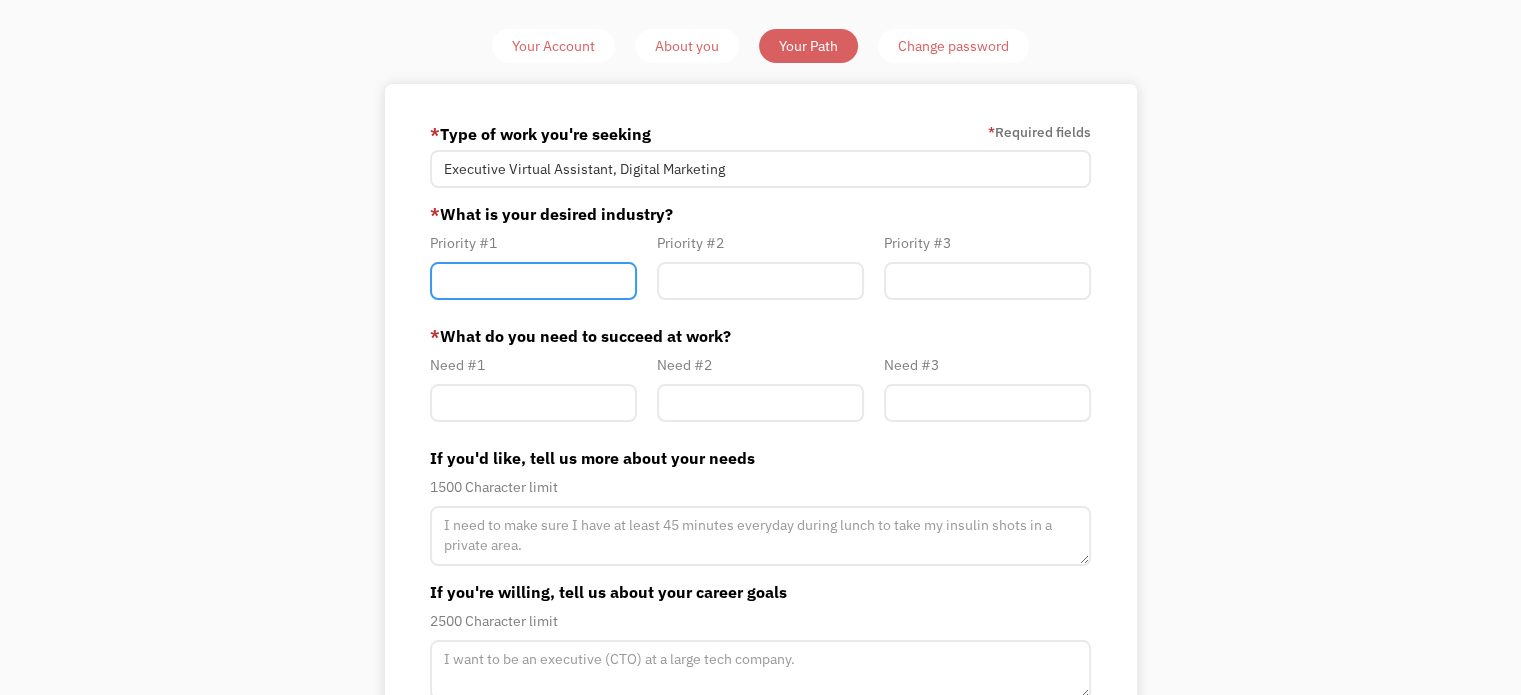 scroll, scrollTop: 92, scrollLeft: 0, axis: vertical 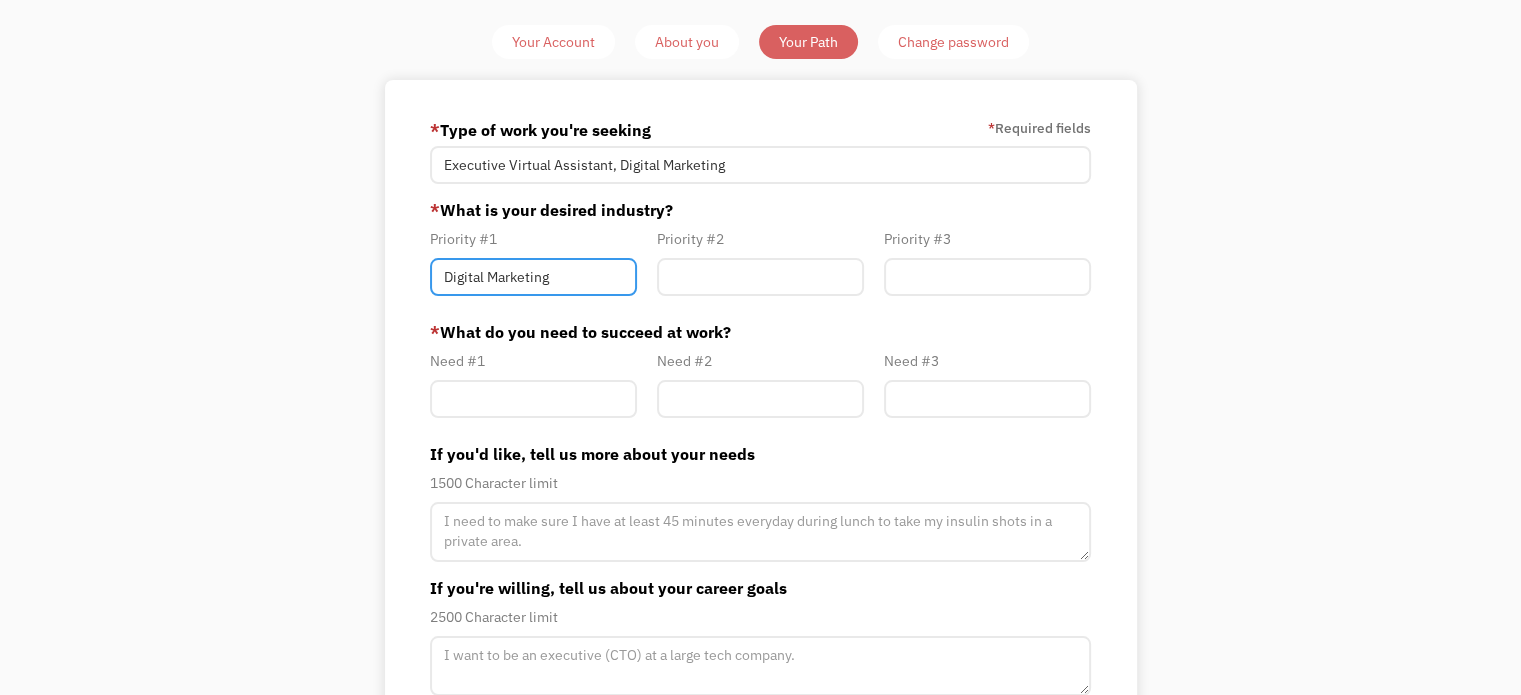type on "Digital Marketing" 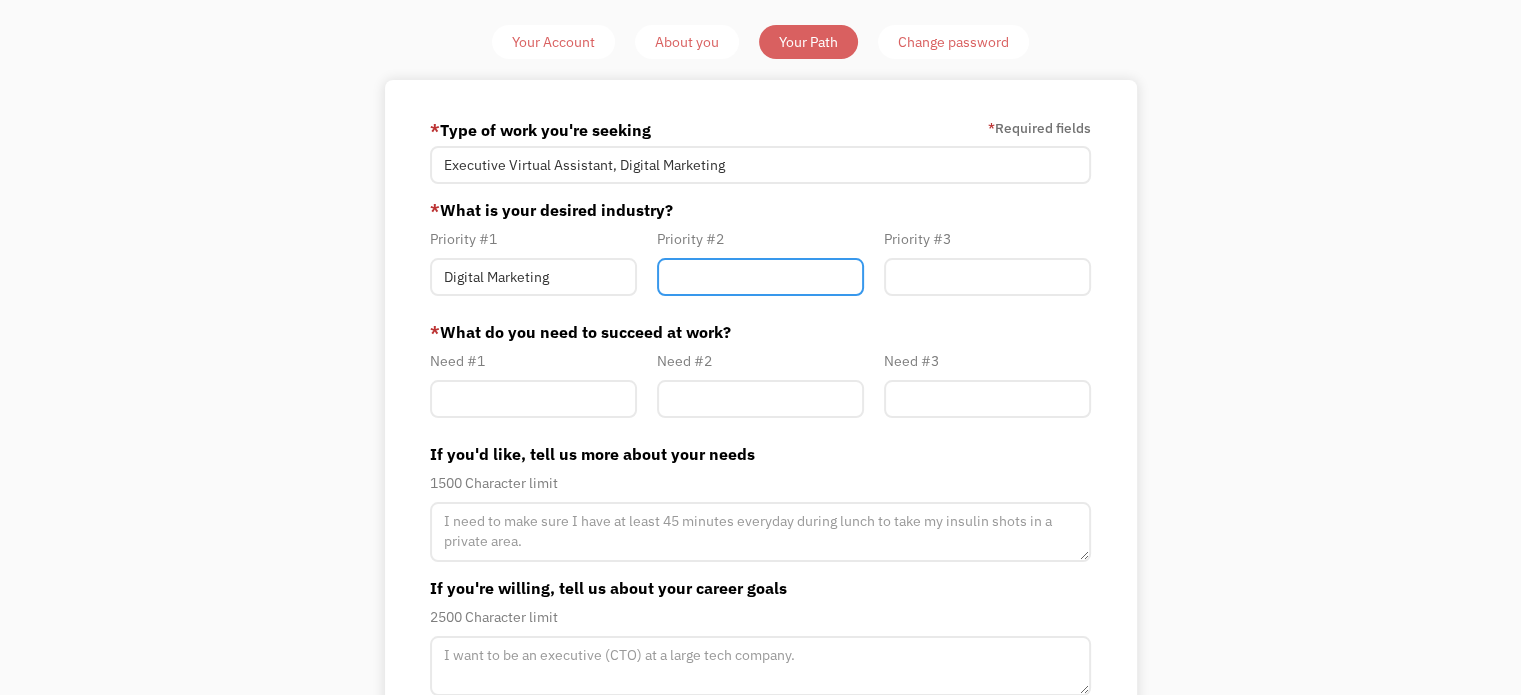 type on "V" 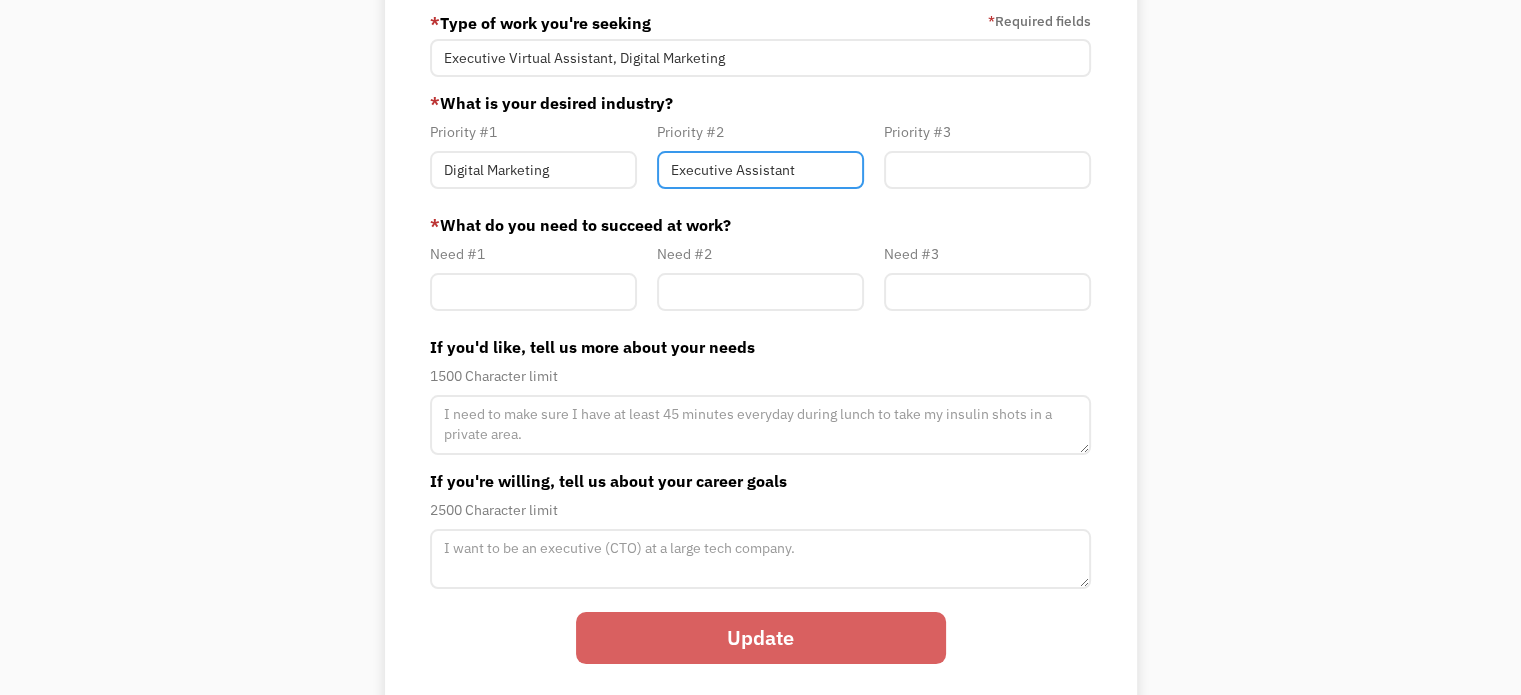 scroll, scrollTop: 200, scrollLeft: 0, axis: vertical 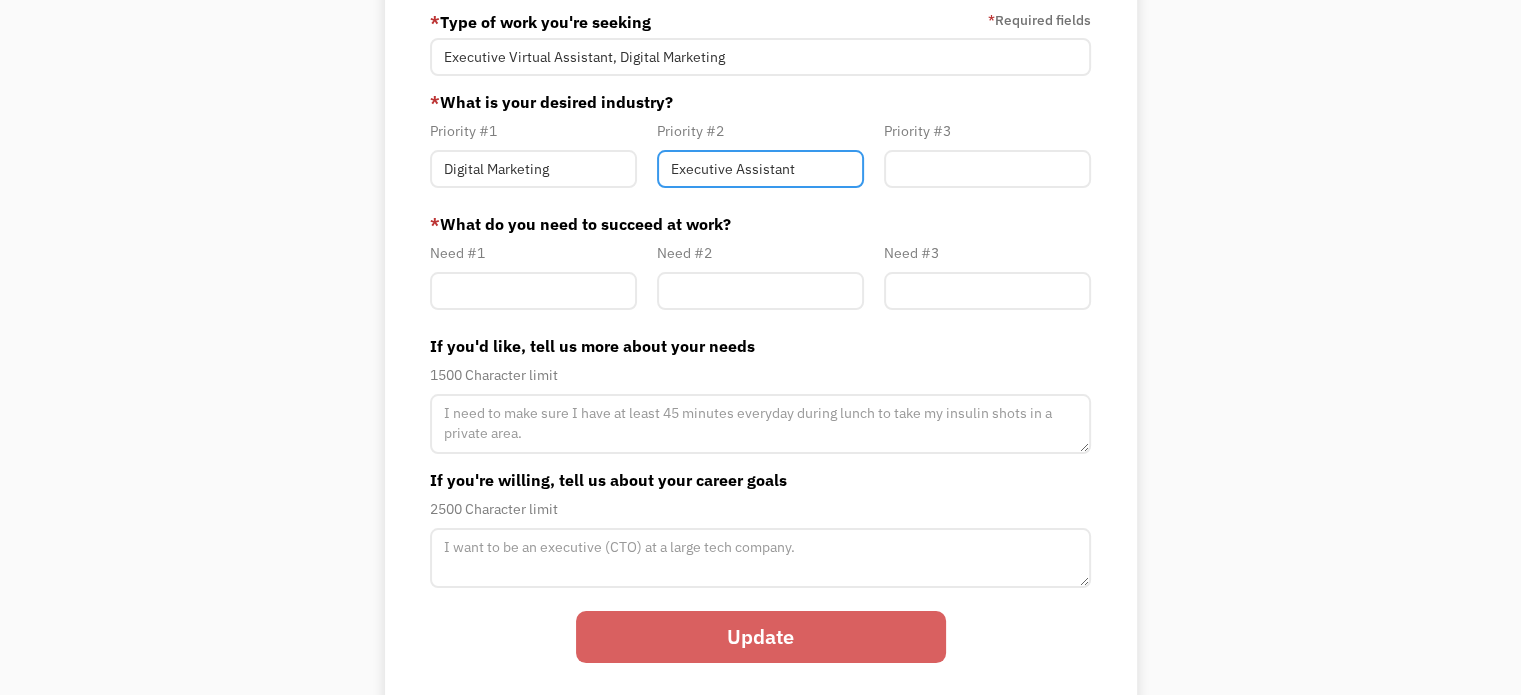 type on "Executive Assistant" 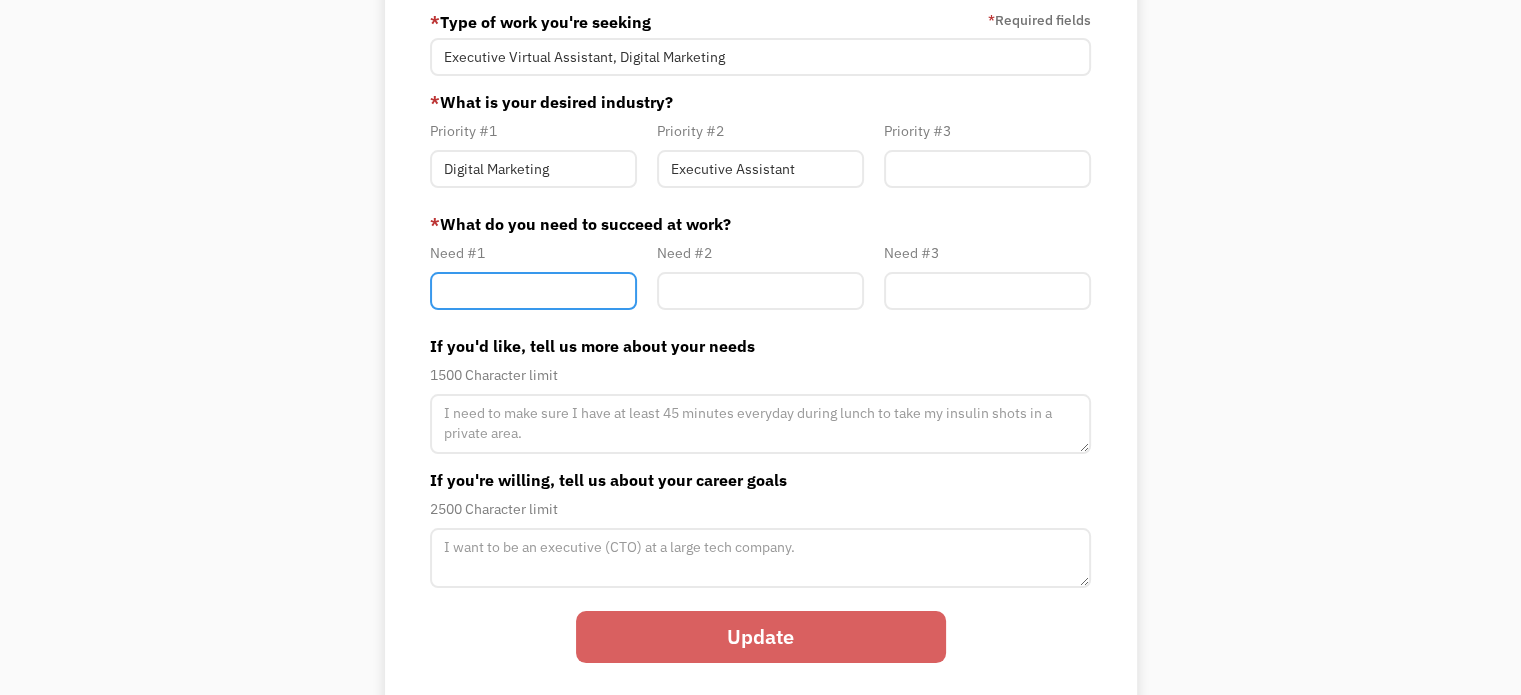 click at bounding box center [533, 291] 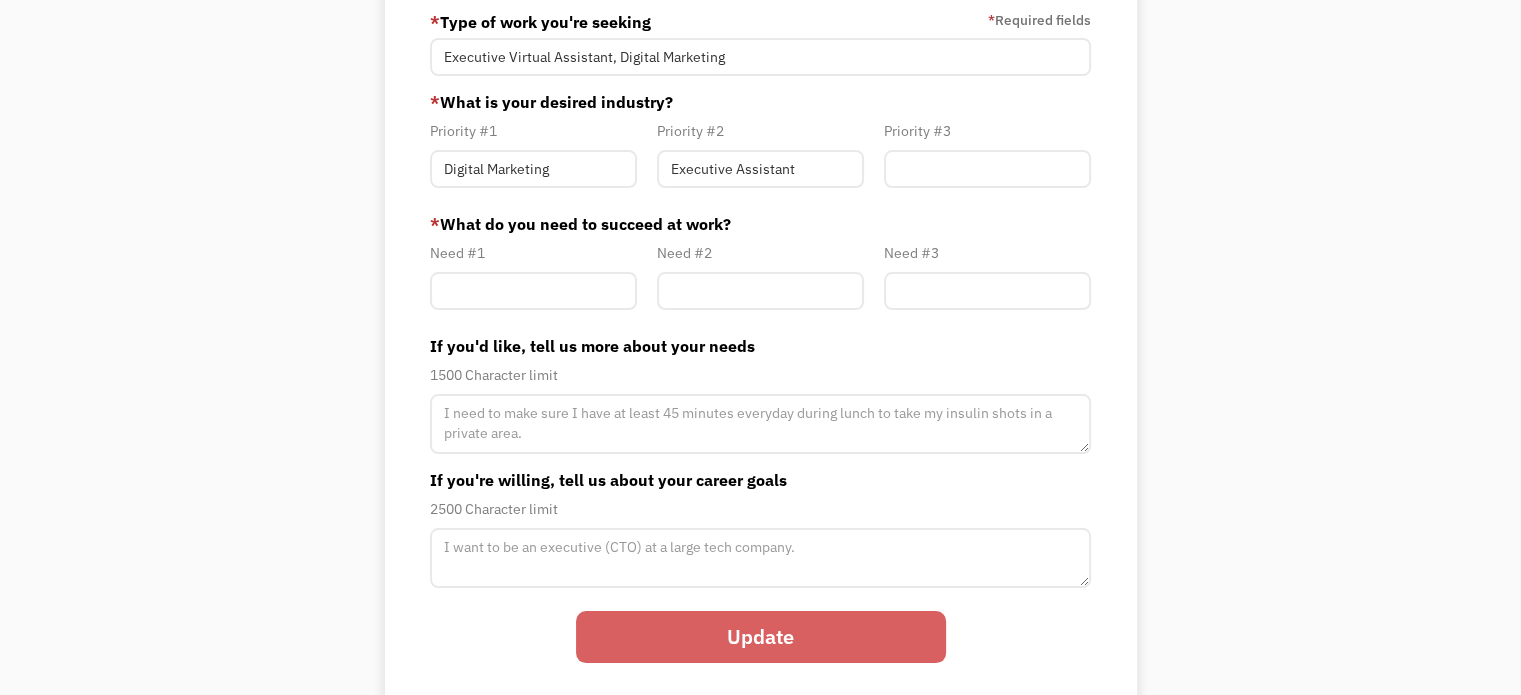 click on "Need #1" at bounding box center [533, 280] 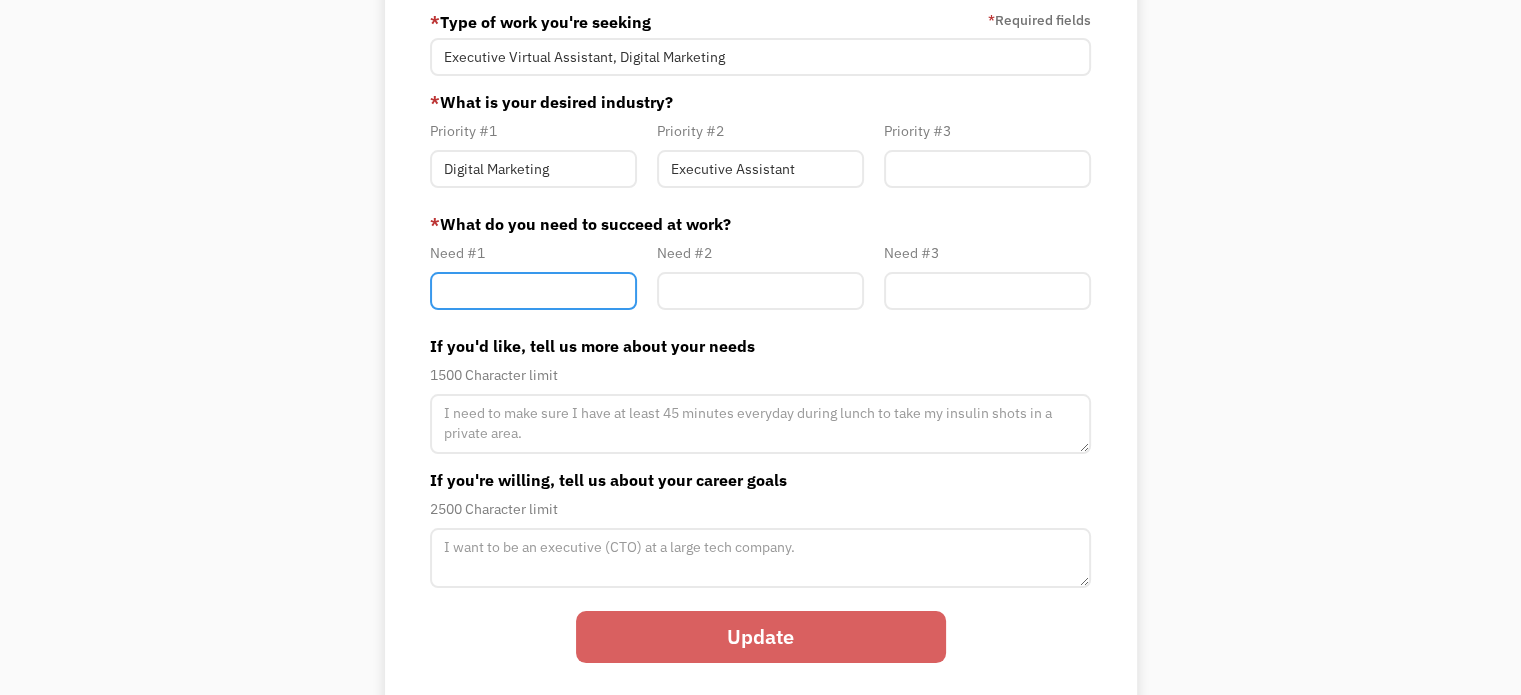 click at bounding box center (533, 291) 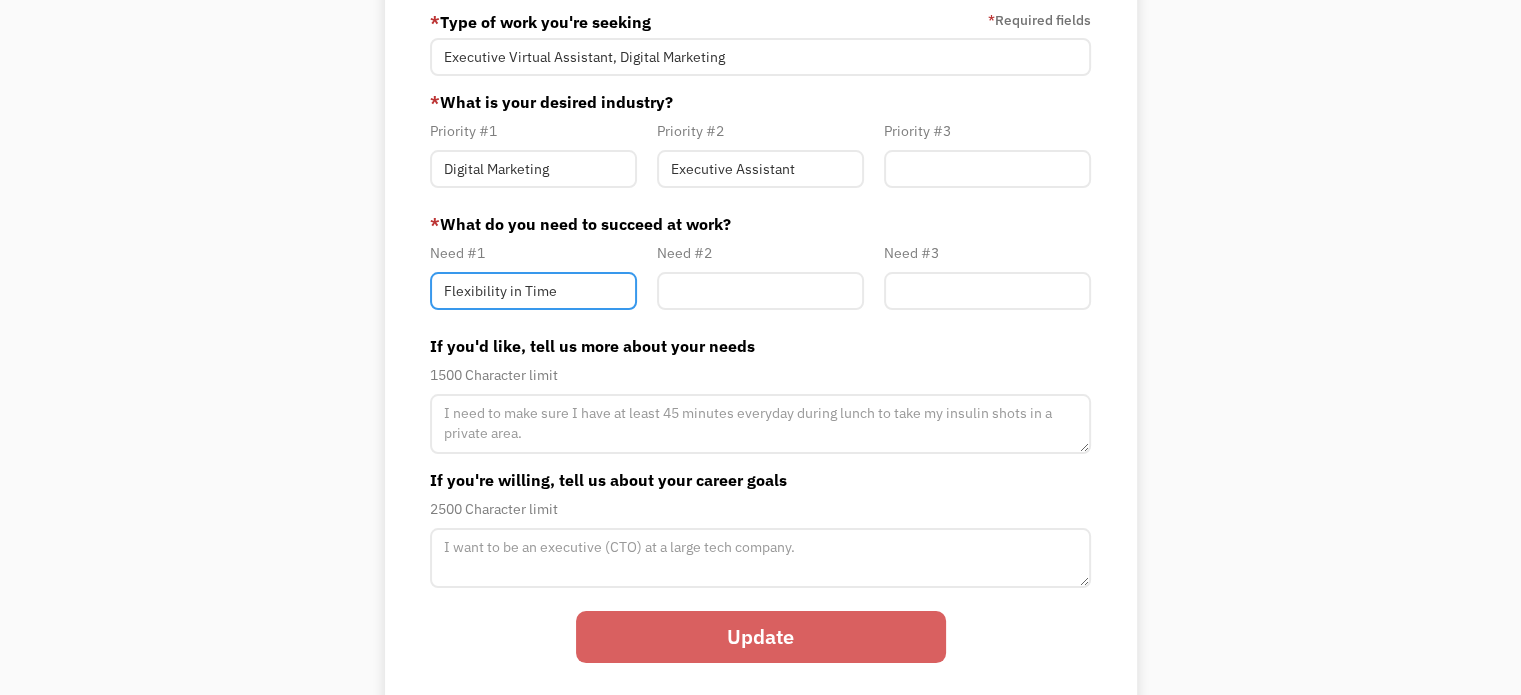 type on "Flexibility in Time" 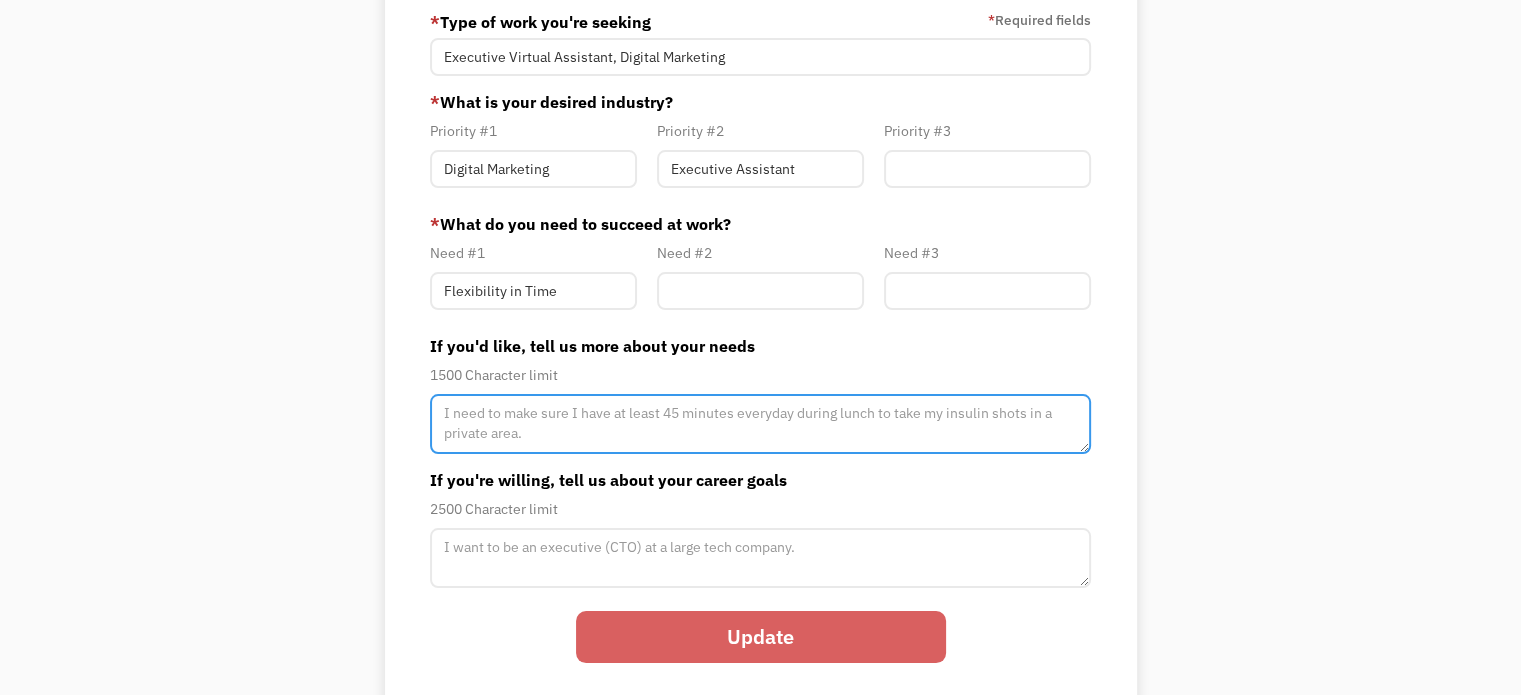 click at bounding box center [760, 424] 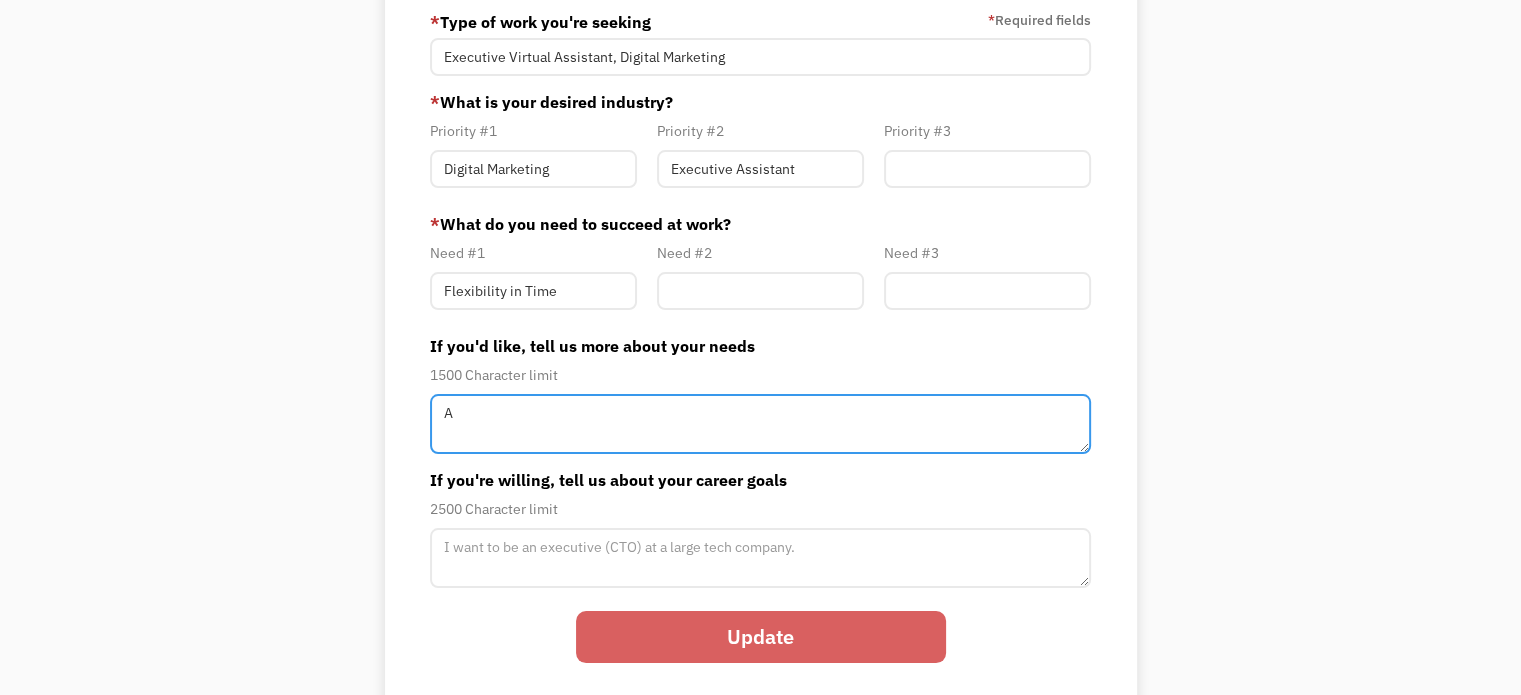 click on "A" at bounding box center [760, 424] 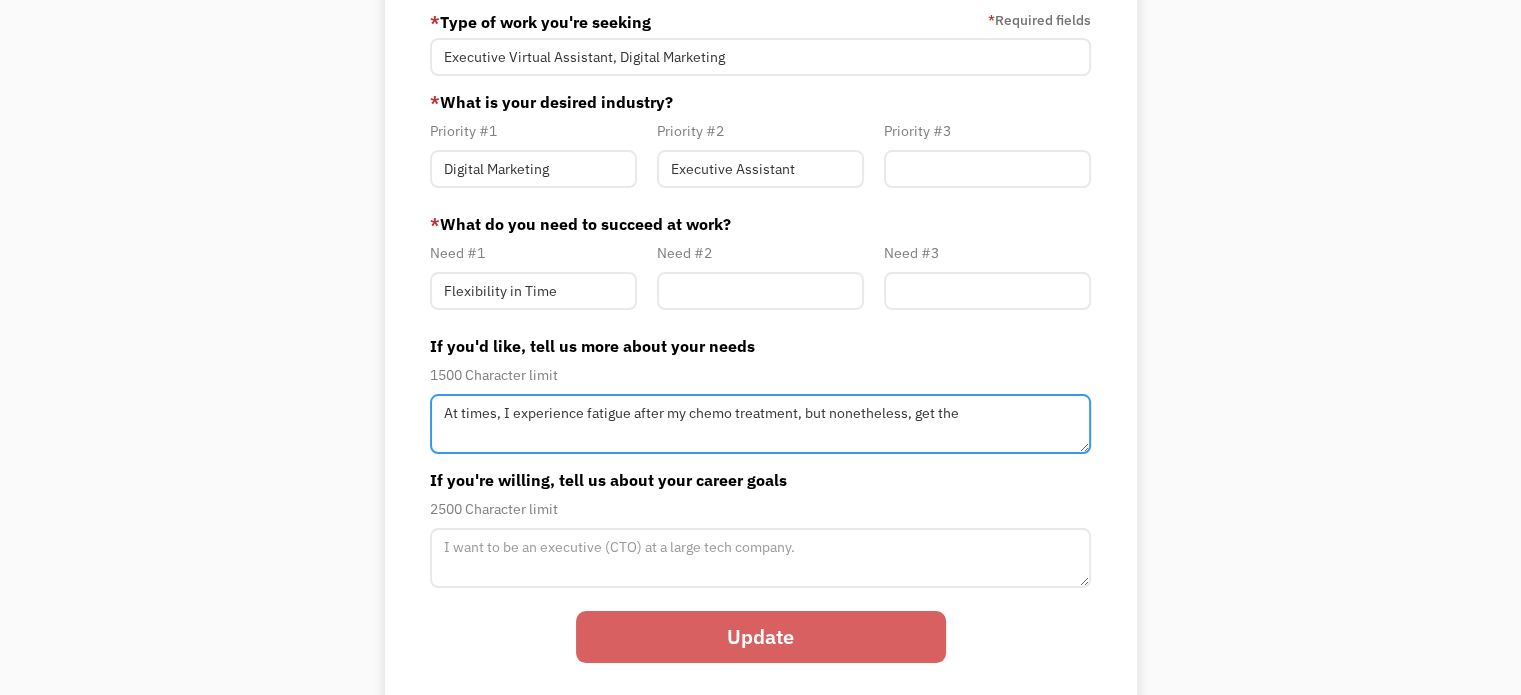 click on "At times, I experience fatigue after my chemo treatment, but nonetheless, get the" at bounding box center (760, 424) 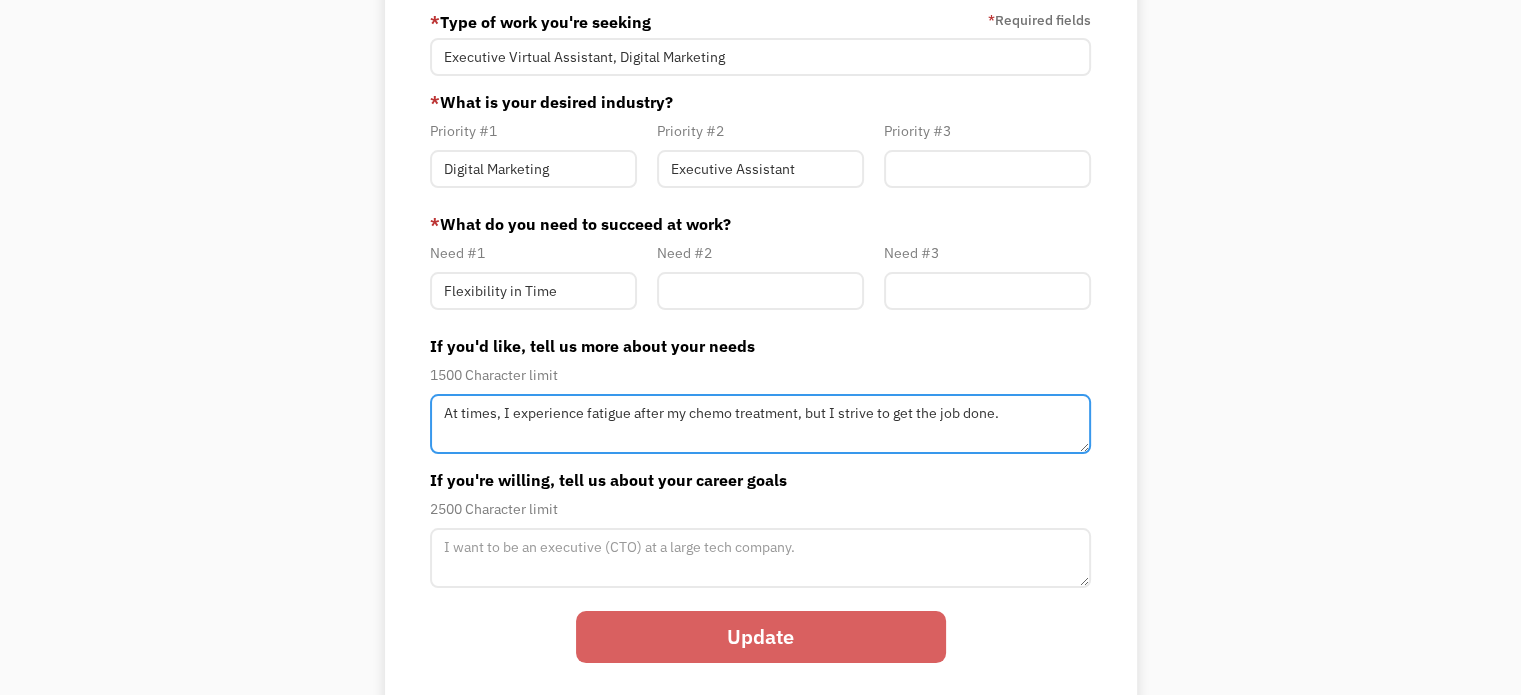 scroll, scrollTop: 244, scrollLeft: 0, axis: vertical 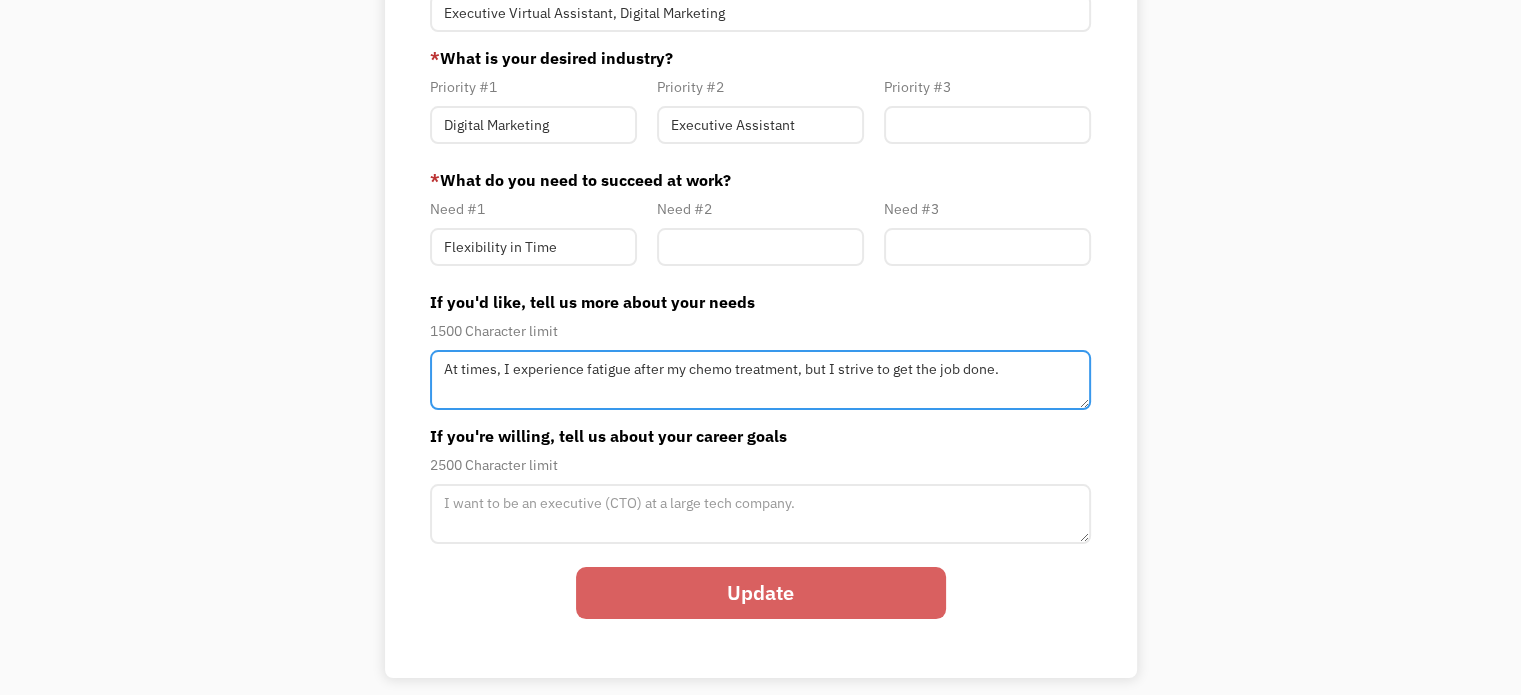 type on "At times, I experience fatigue after my chemo treatment, but I strive to get the job done." 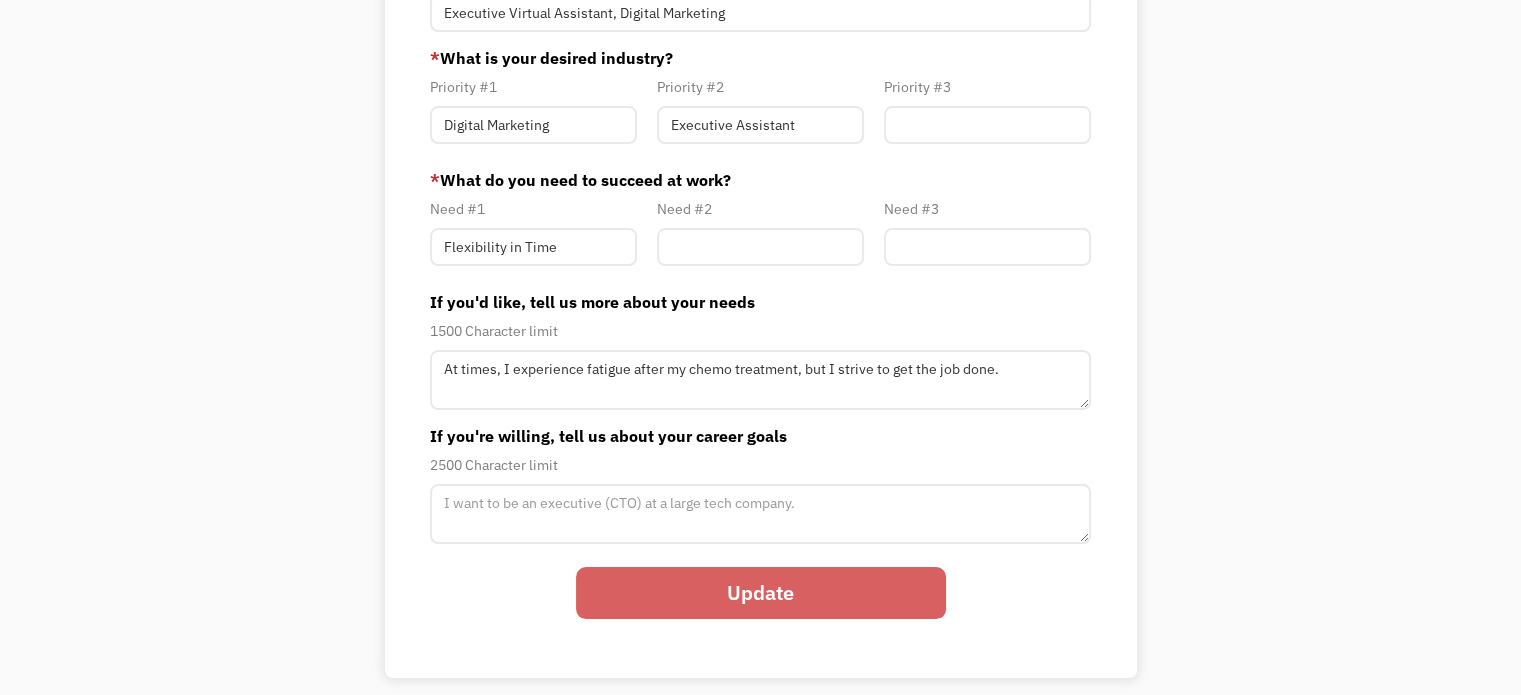click on "Update" at bounding box center (761, 593) 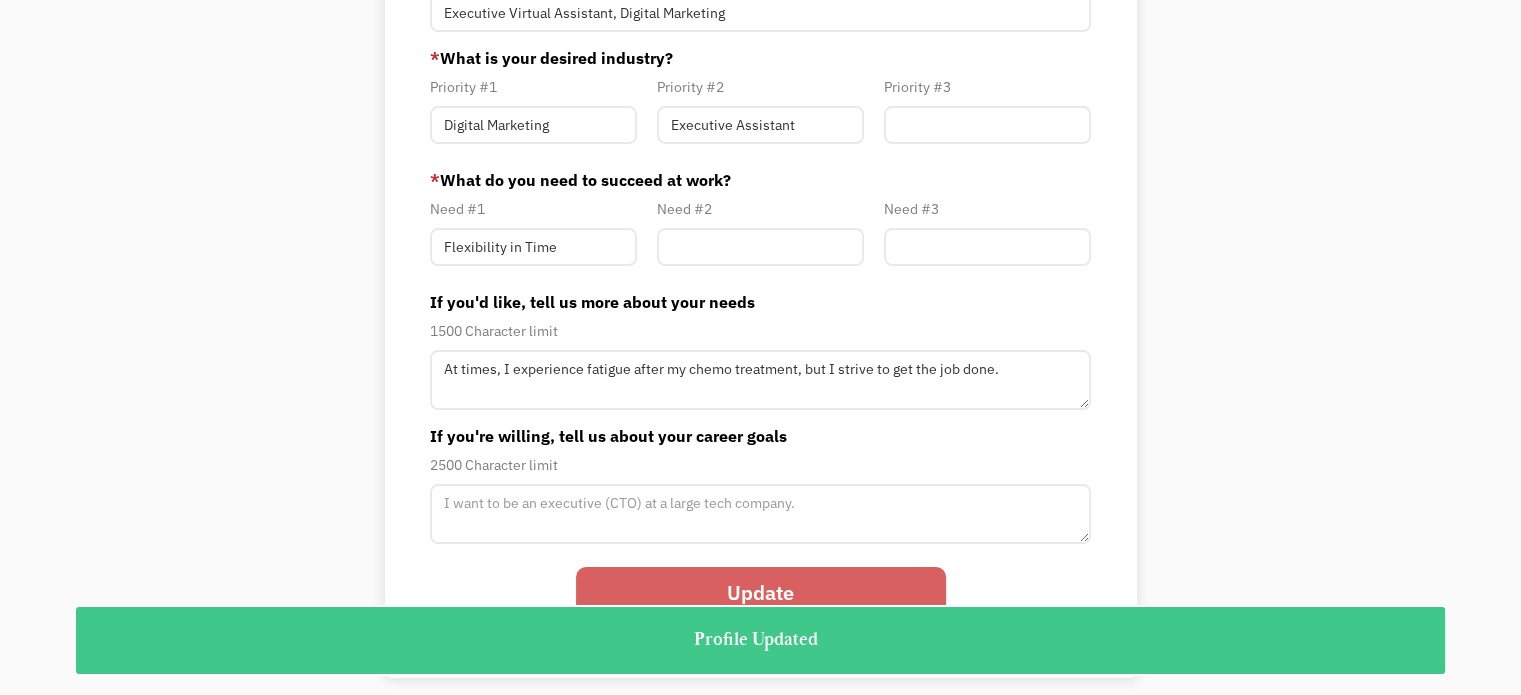 scroll, scrollTop: 0, scrollLeft: 0, axis: both 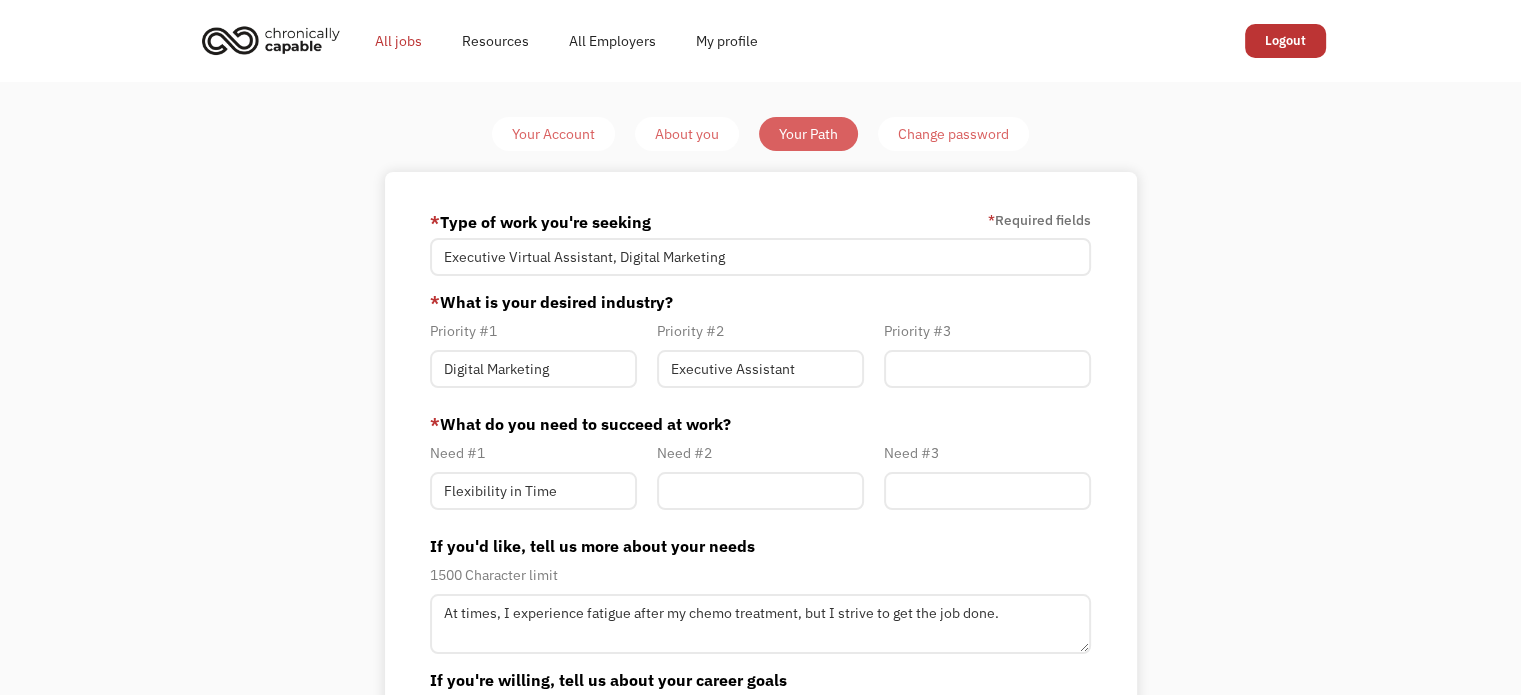 click on "All jobs" at bounding box center (398, 41) 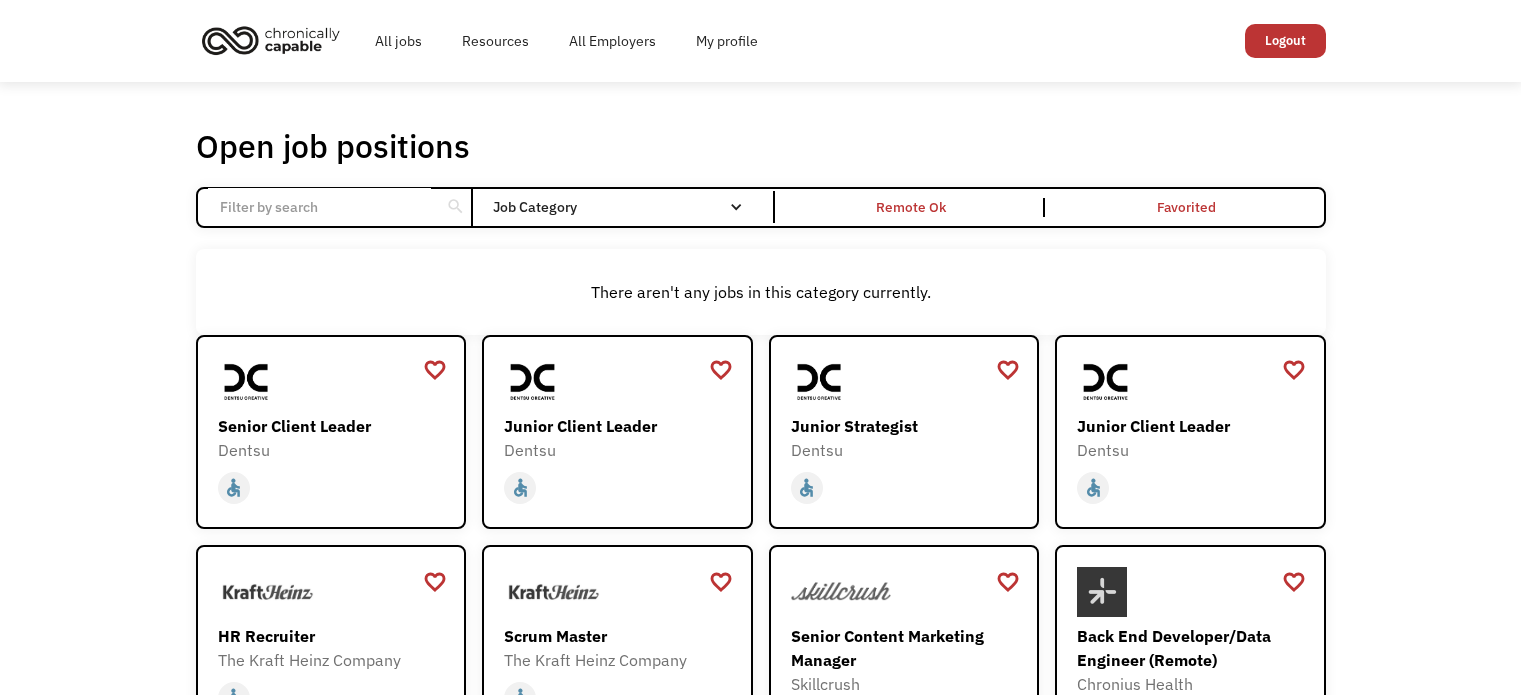 scroll, scrollTop: 0, scrollLeft: 0, axis: both 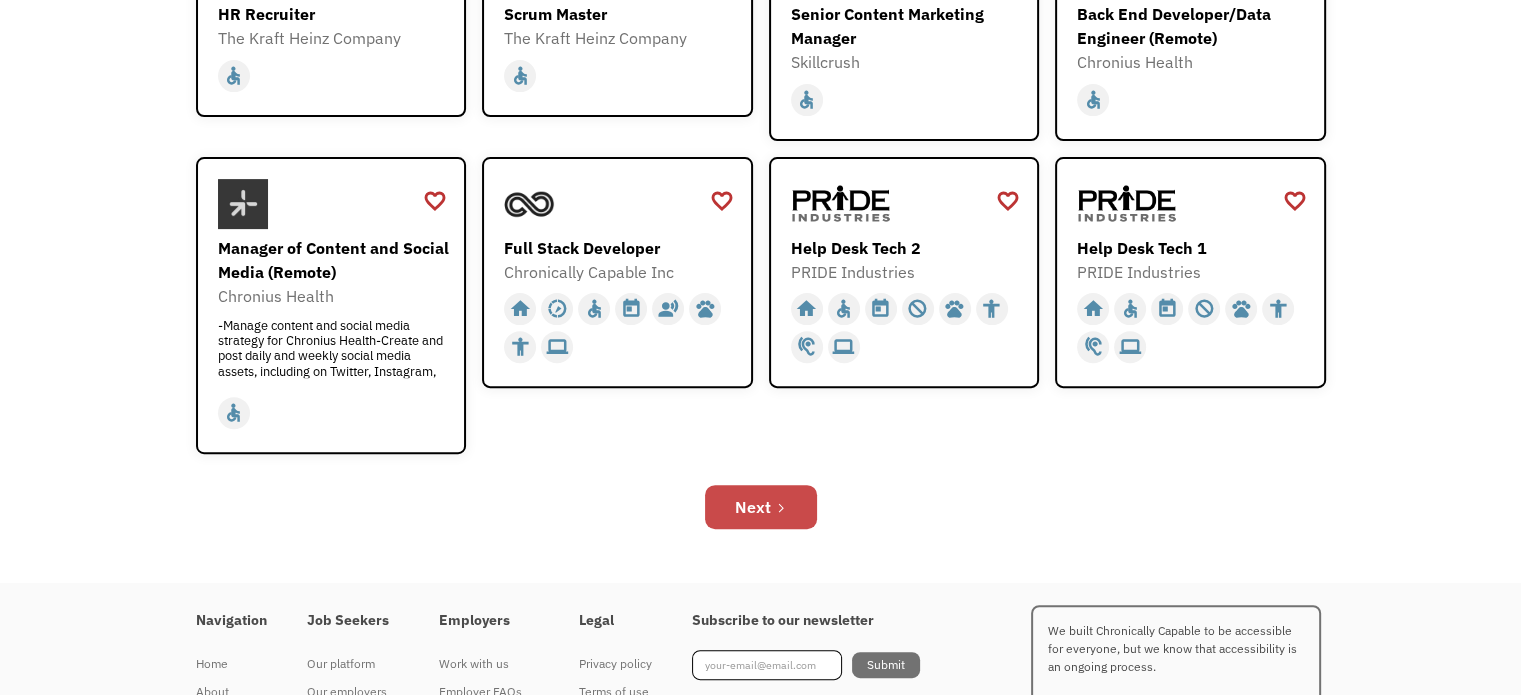 click 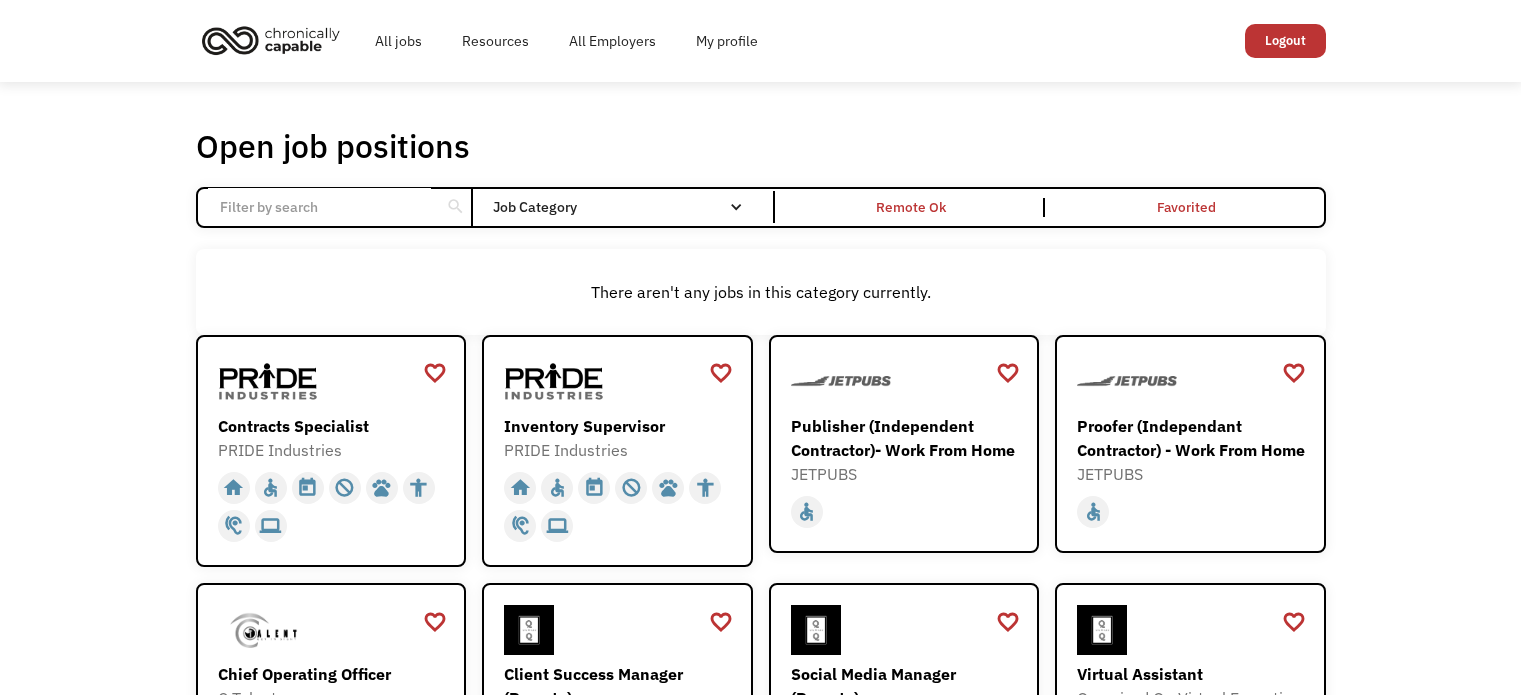 scroll, scrollTop: 0, scrollLeft: 0, axis: both 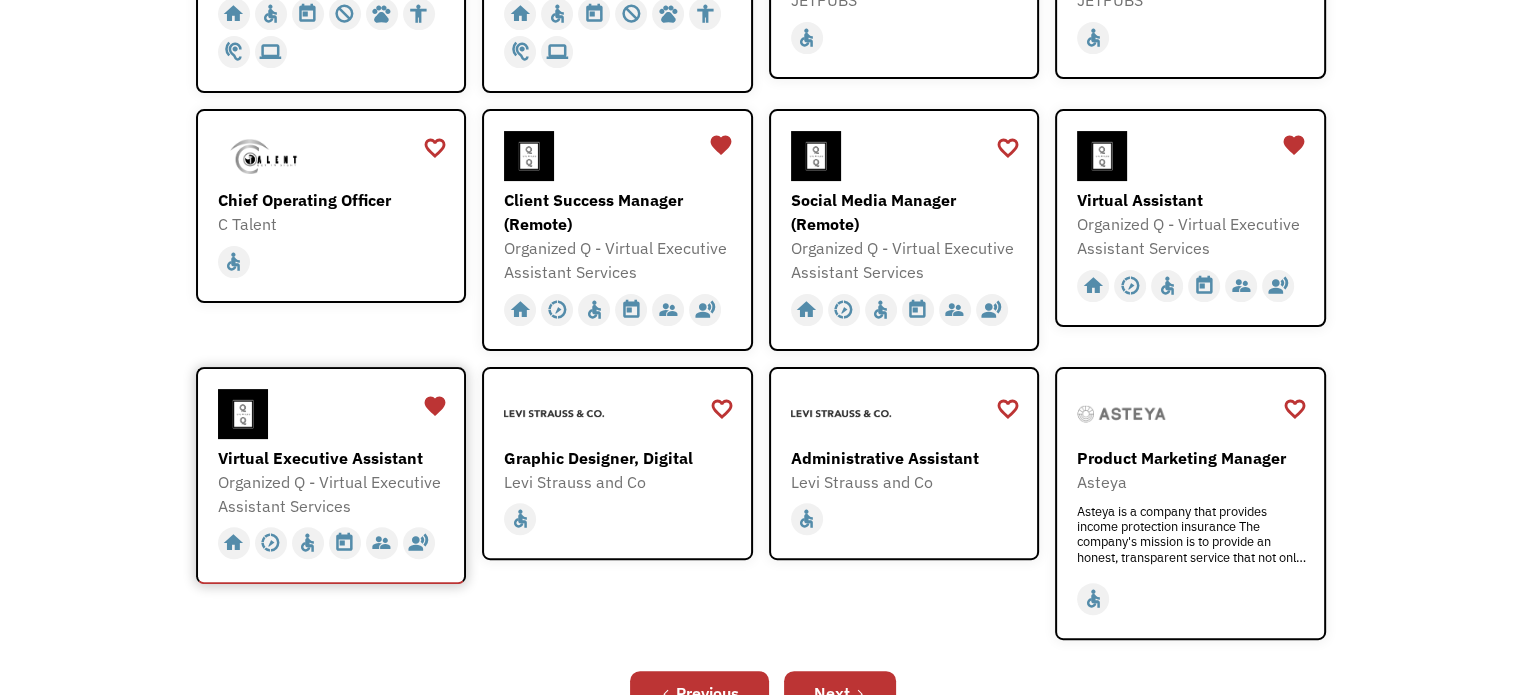 click on "Virtual Executive Assistant" at bounding box center (334, 458) 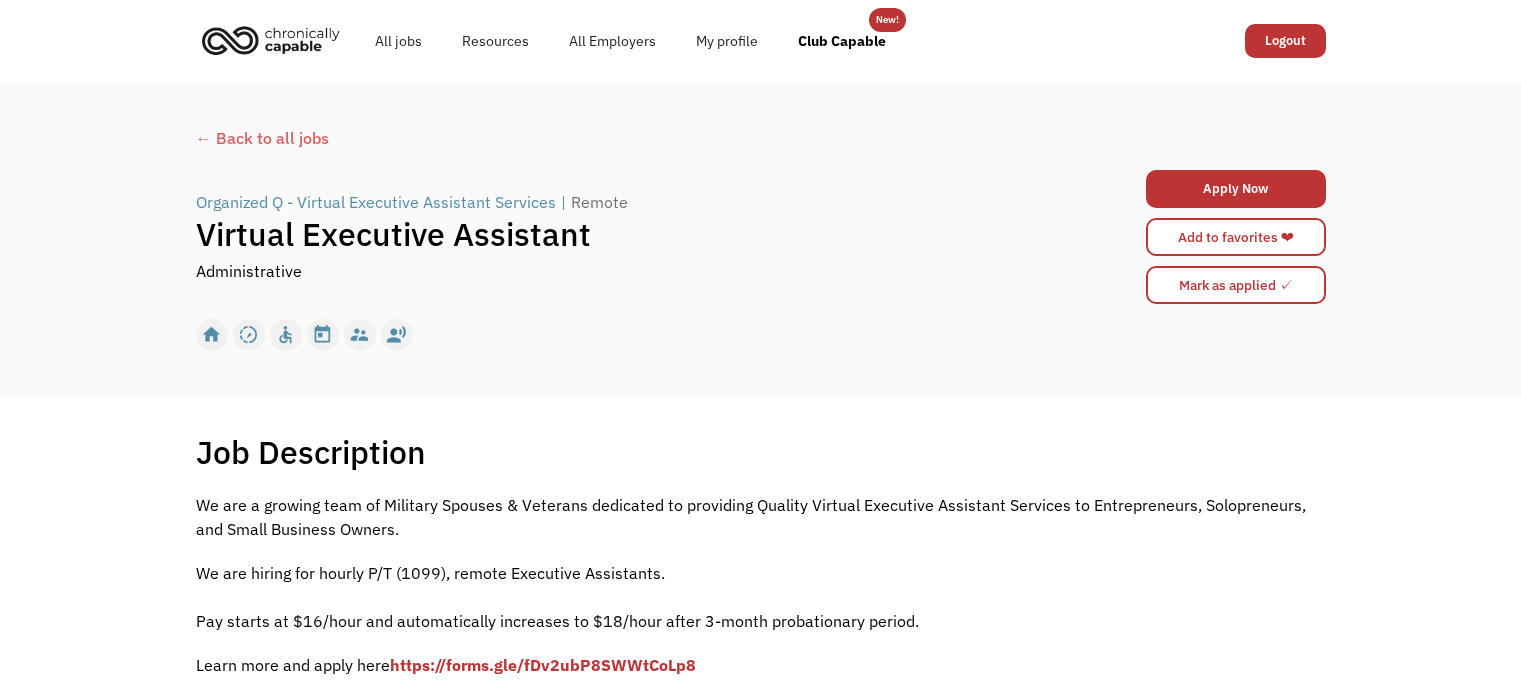 scroll, scrollTop: 0, scrollLeft: 0, axis: both 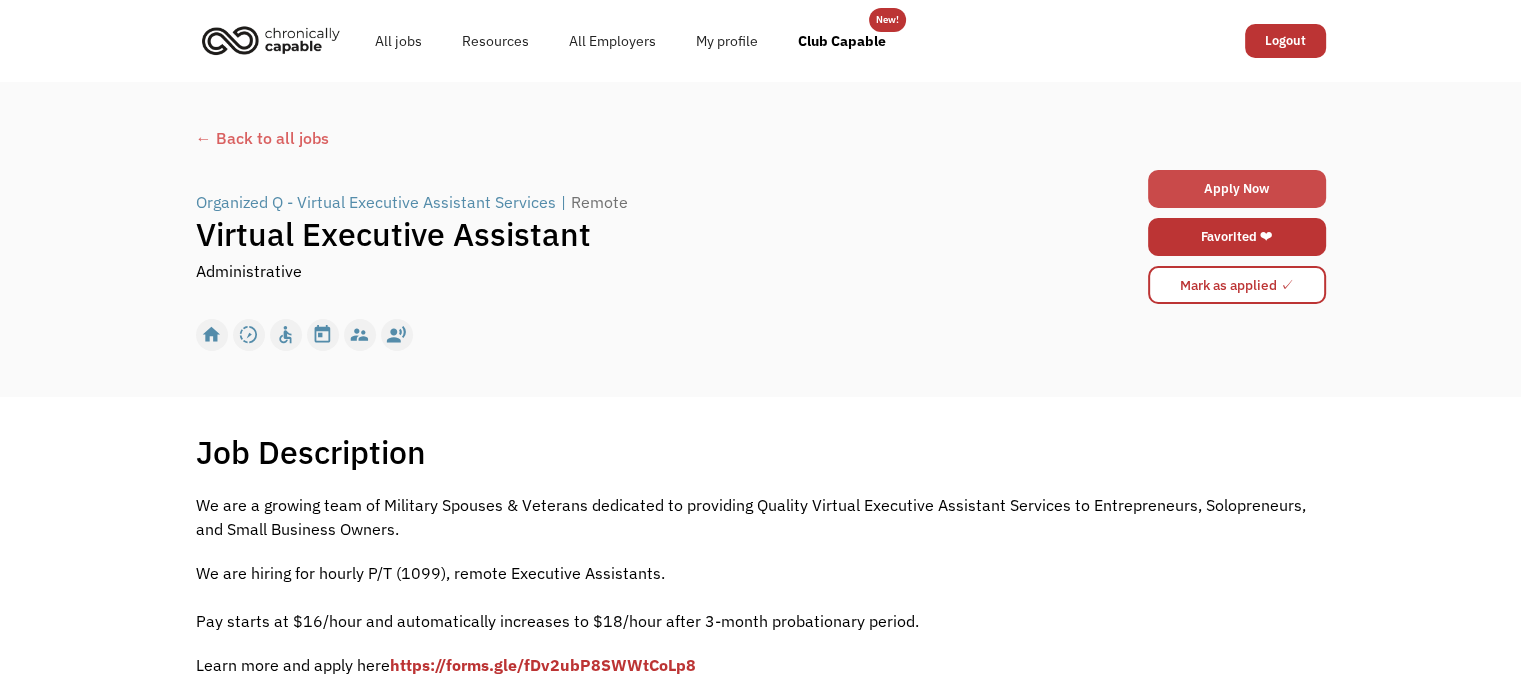 click on "Apply Now" at bounding box center (1237, 189) 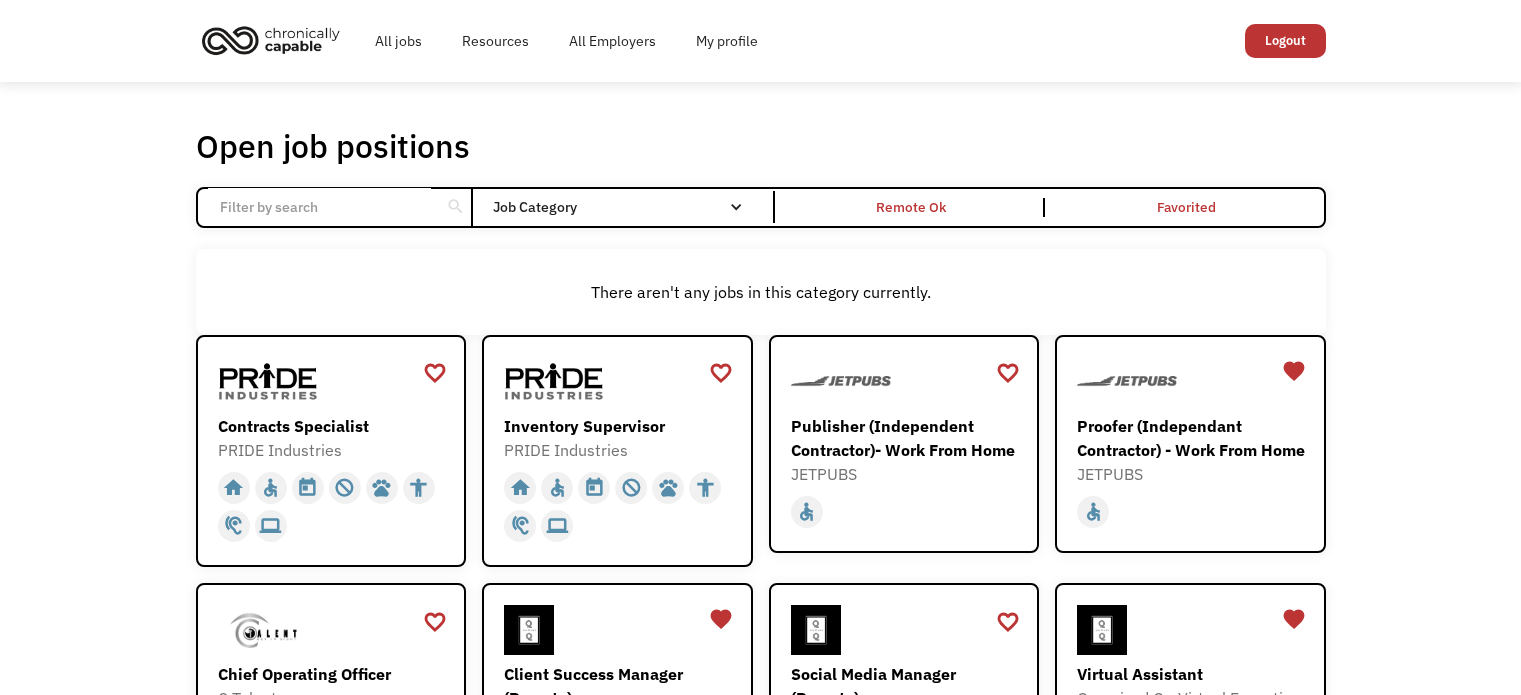 scroll, scrollTop: 452, scrollLeft: 0, axis: vertical 